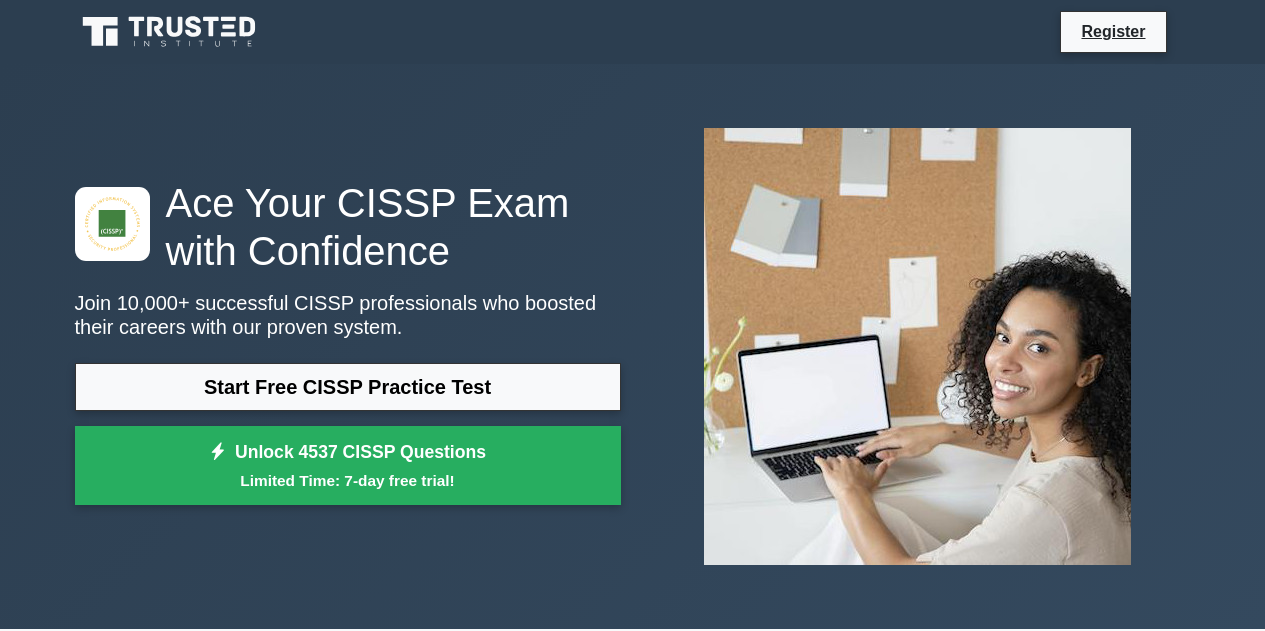 scroll, scrollTop: 0, scrollLeft: 0, axis: both 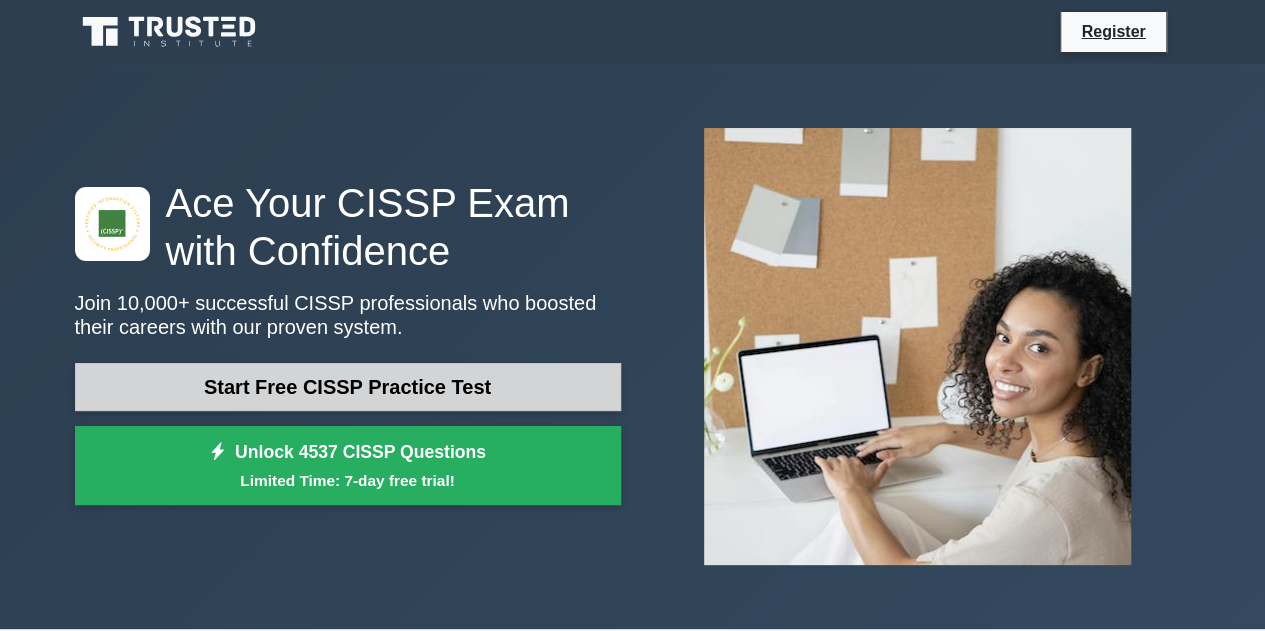 click on "Start Free CISSP Practice Test" at bounding box center [348, 387] 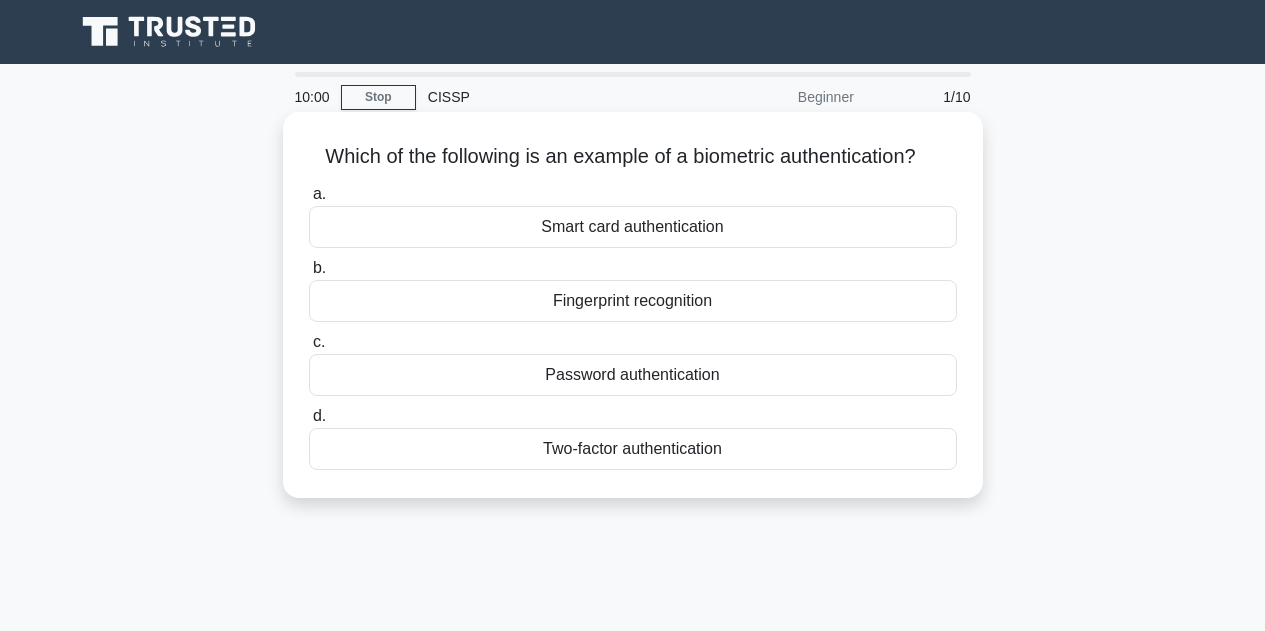 scroll, scrollTop: 0, scrollLeft: 0, axis: both 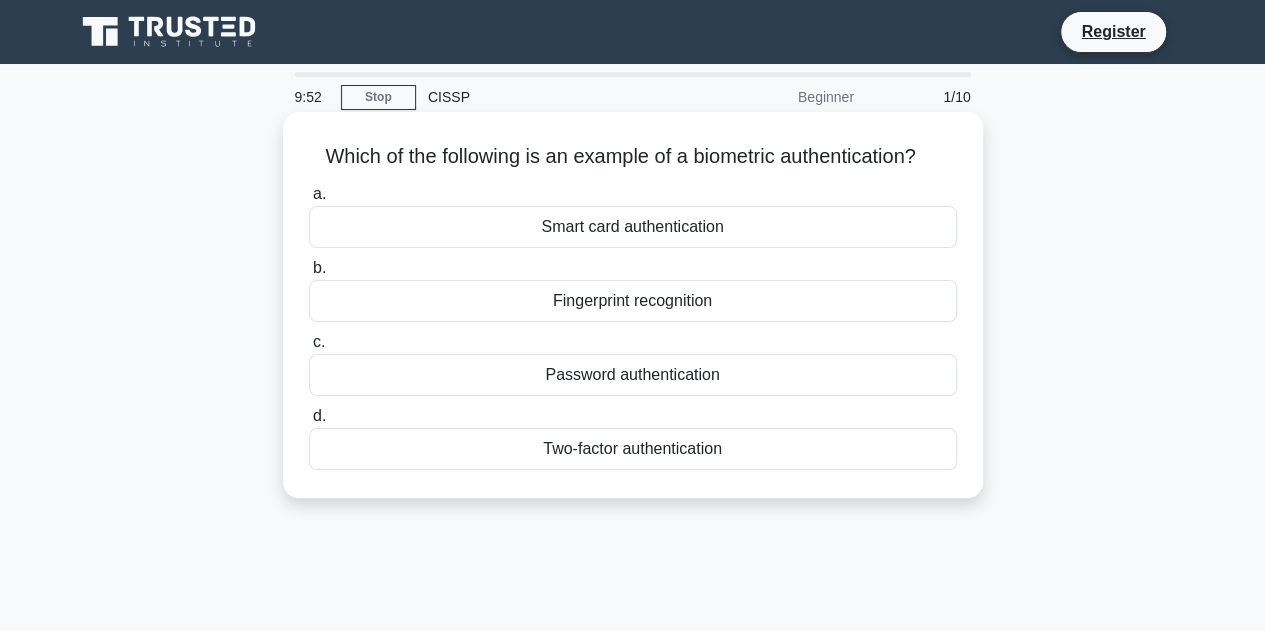 click on "Fingerprint recognition" at bounding box center [633, 301] 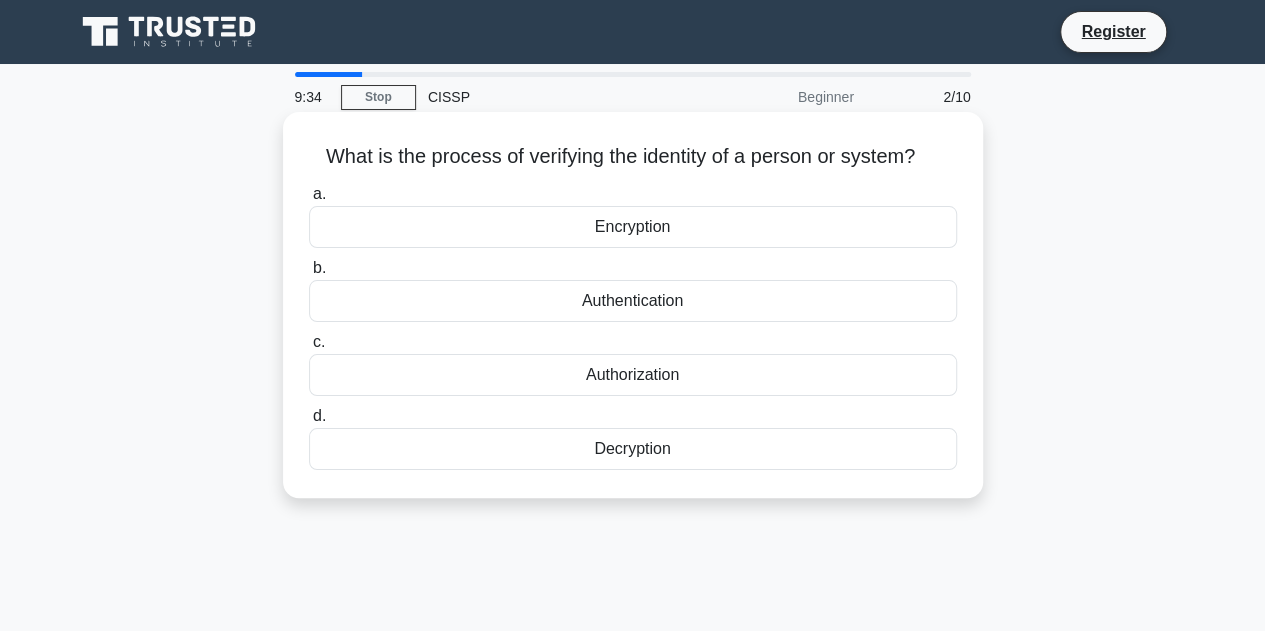 click on "Authentication" at bounding box center [633, 301] 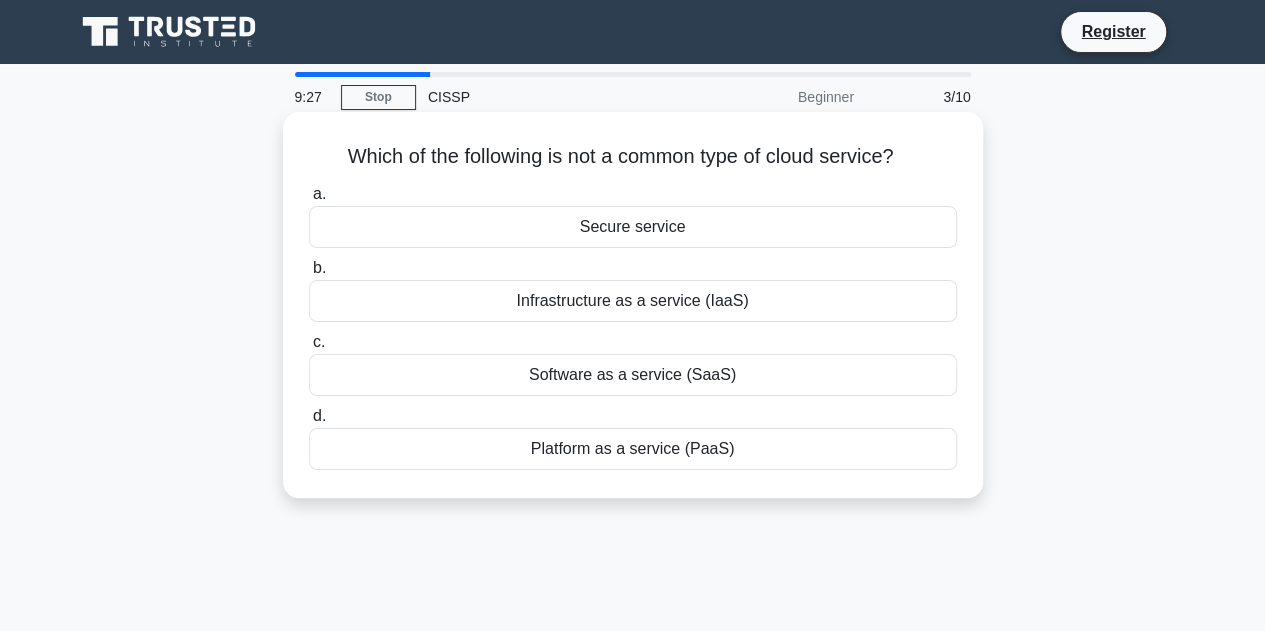 click on "Secure service" at bounding box center (633, 227) 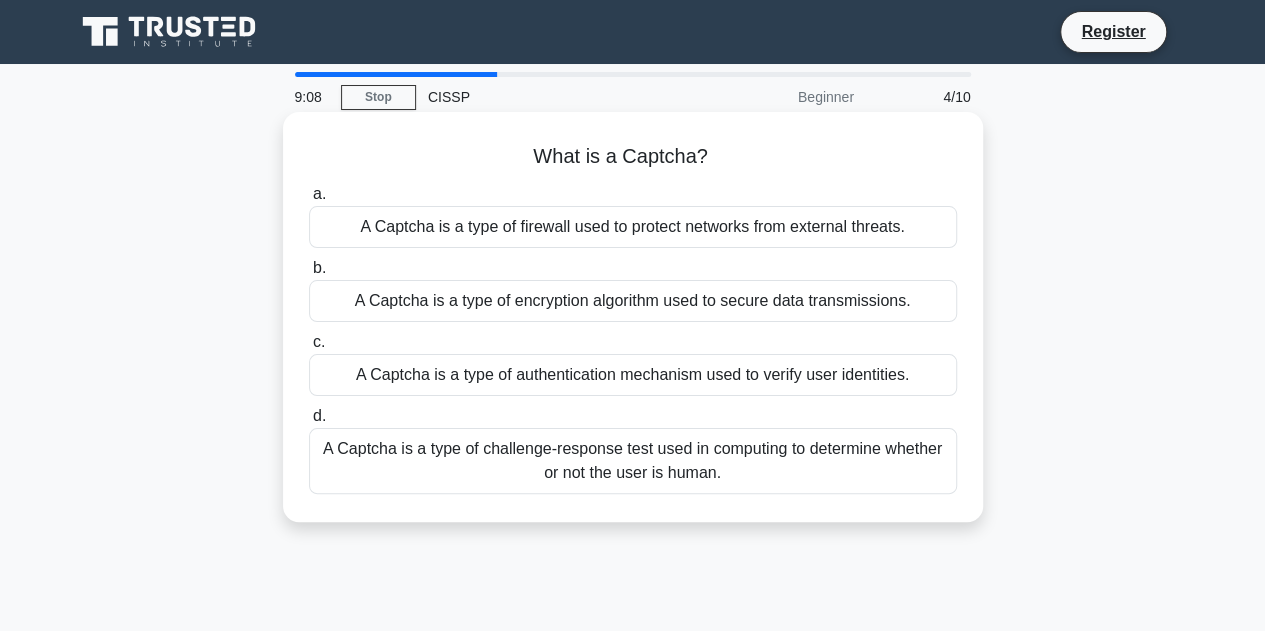 click on "A Captcha is a type of challenge-response test used in computing to determine whether or not the user is human." at bounding box center (633, 461) 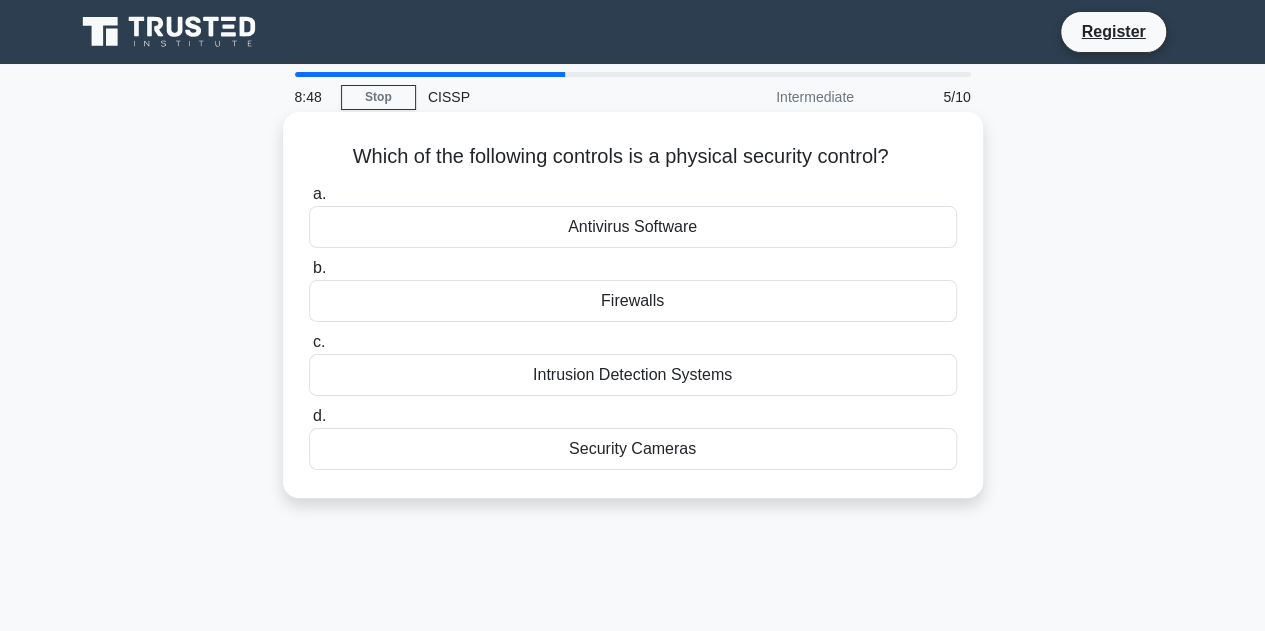 click on "Security Cameras" at bounding box center (633, 449) 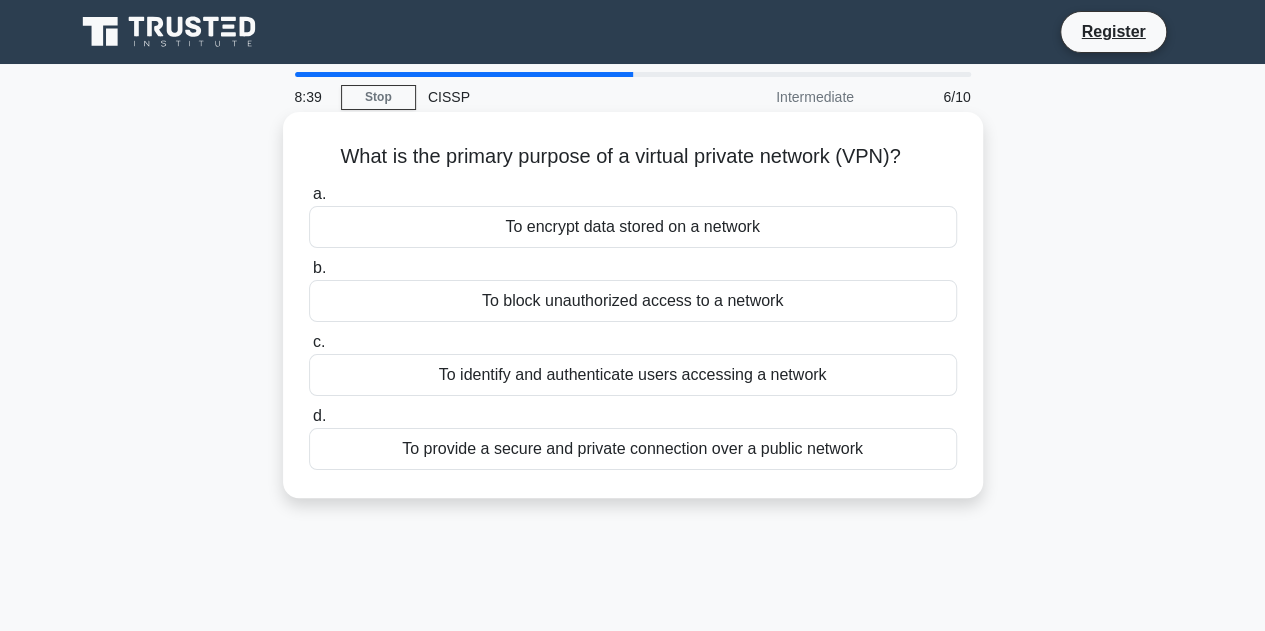 click on "To provide a secure and private connection over a public network" at bounding box center [633, 449] 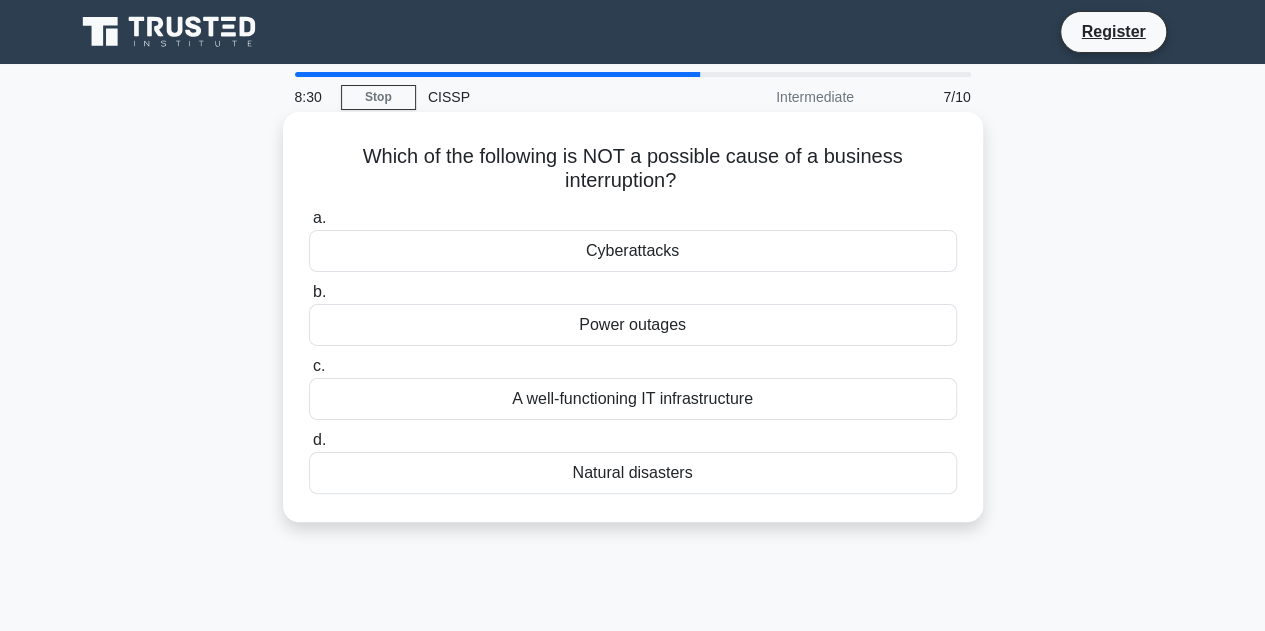click on "A well-functioning IT infrastructure" at bounding box center (633, 399) 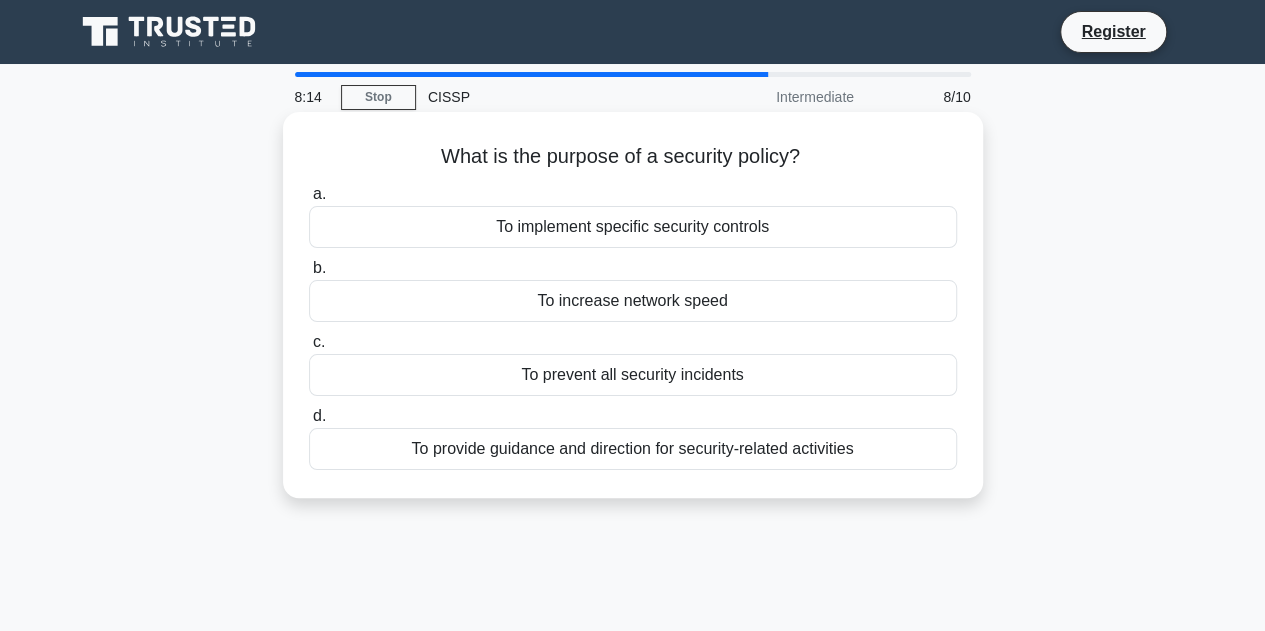 click on "To provide guidance and direction for security-related activities" at bounding box center [633, 449] 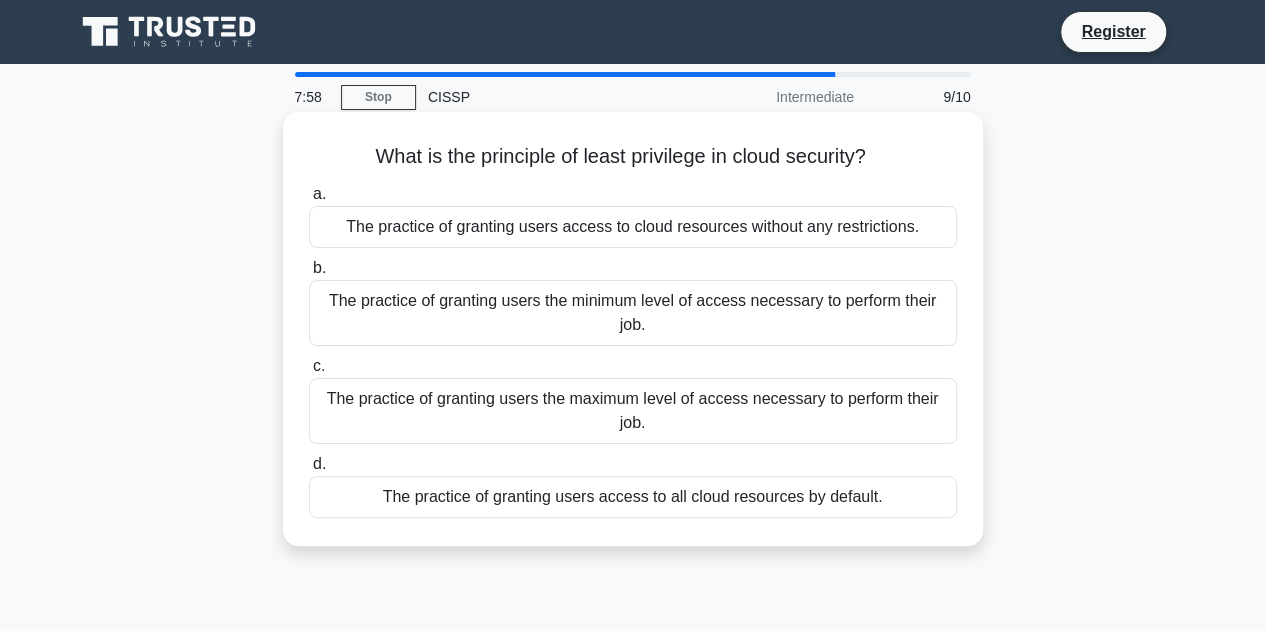 click on "The practice of granting users the minimum level of access necessary to perform their job." at bounding box center [633, 313] 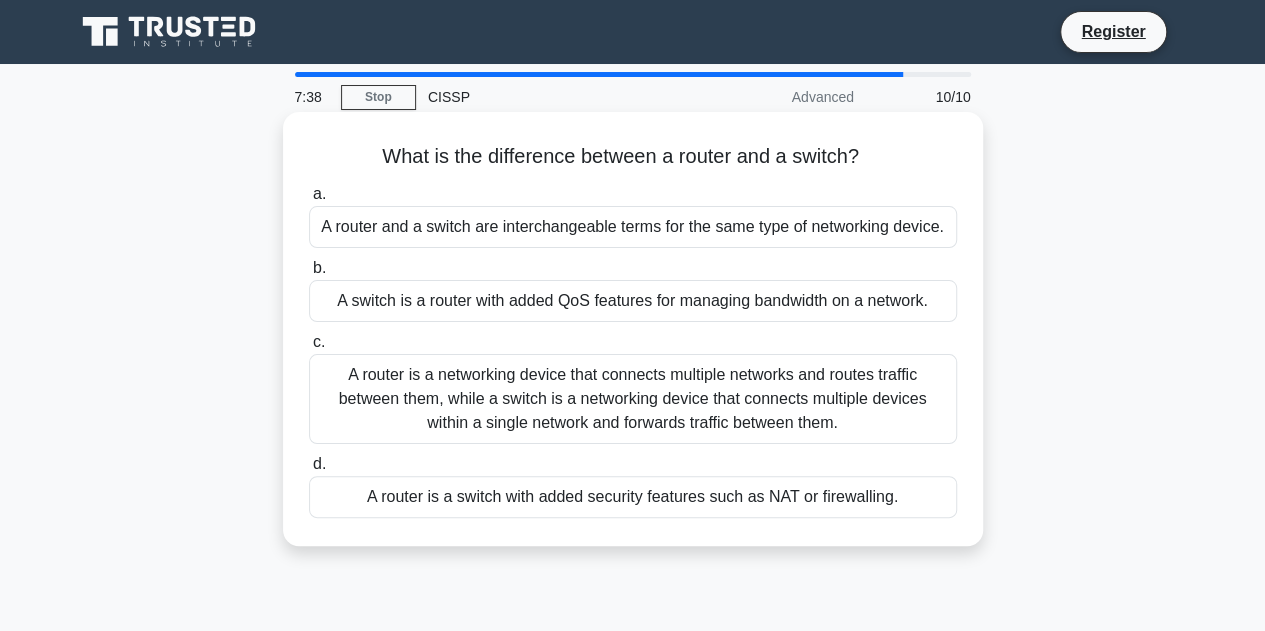 click on "A router is a networking device that connects multiple networks and routes traffic between them, while a switch is a networking device that connects multiple devices within a single network and forwards traffic between them." at bounding box center [633, 399] 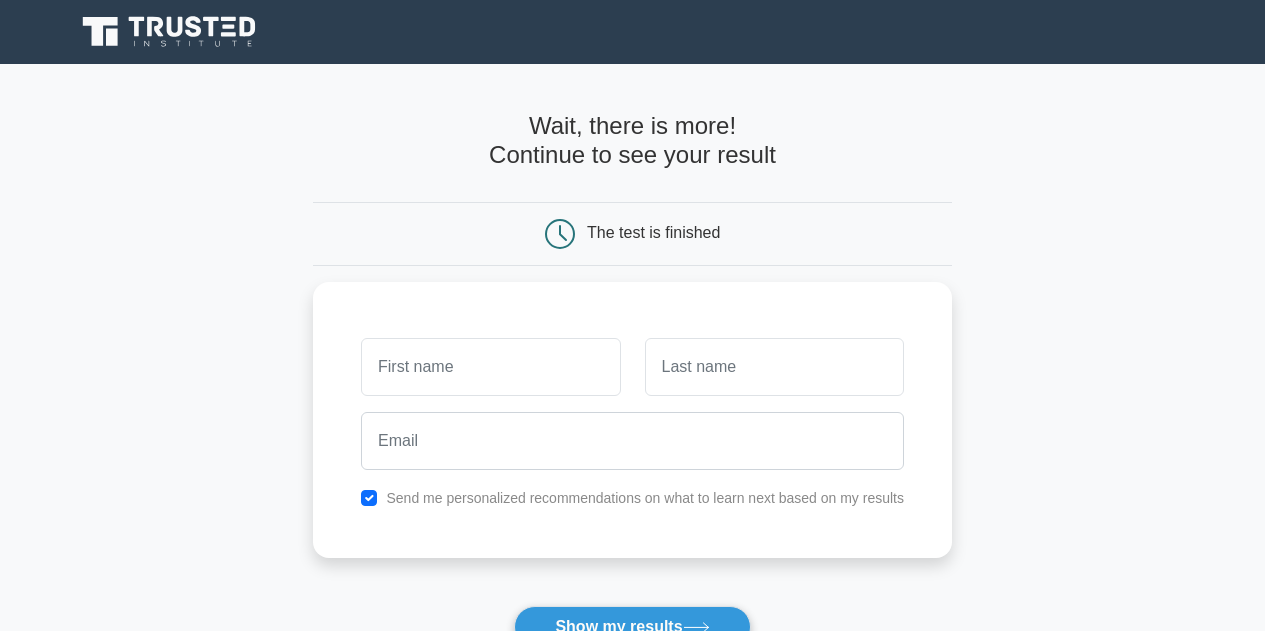 scroll, scrollTop: 0, scrollLeft: 0, axis: both 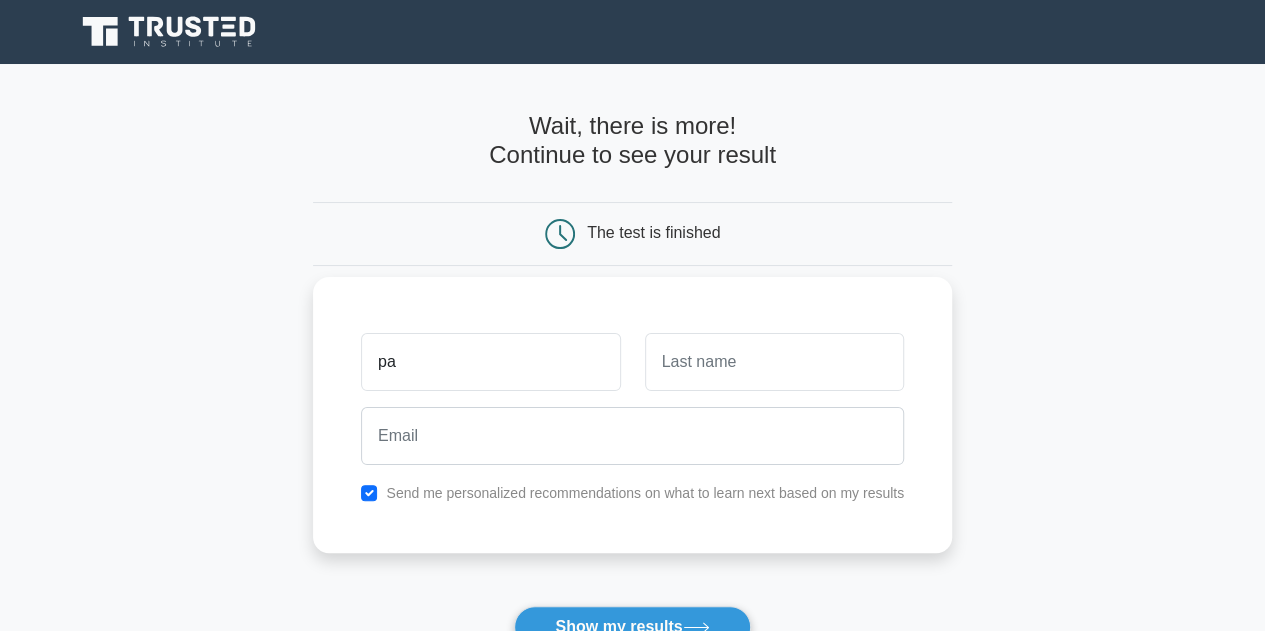 type on "Pankaj" 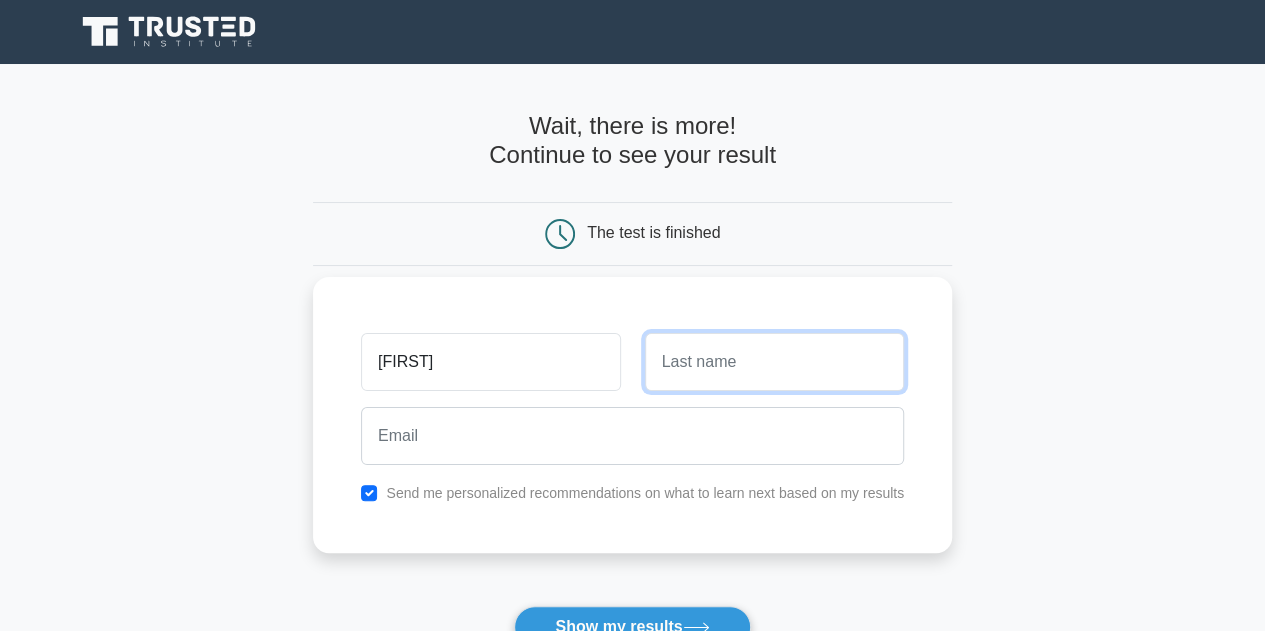 click at bounding box center (774, 362) 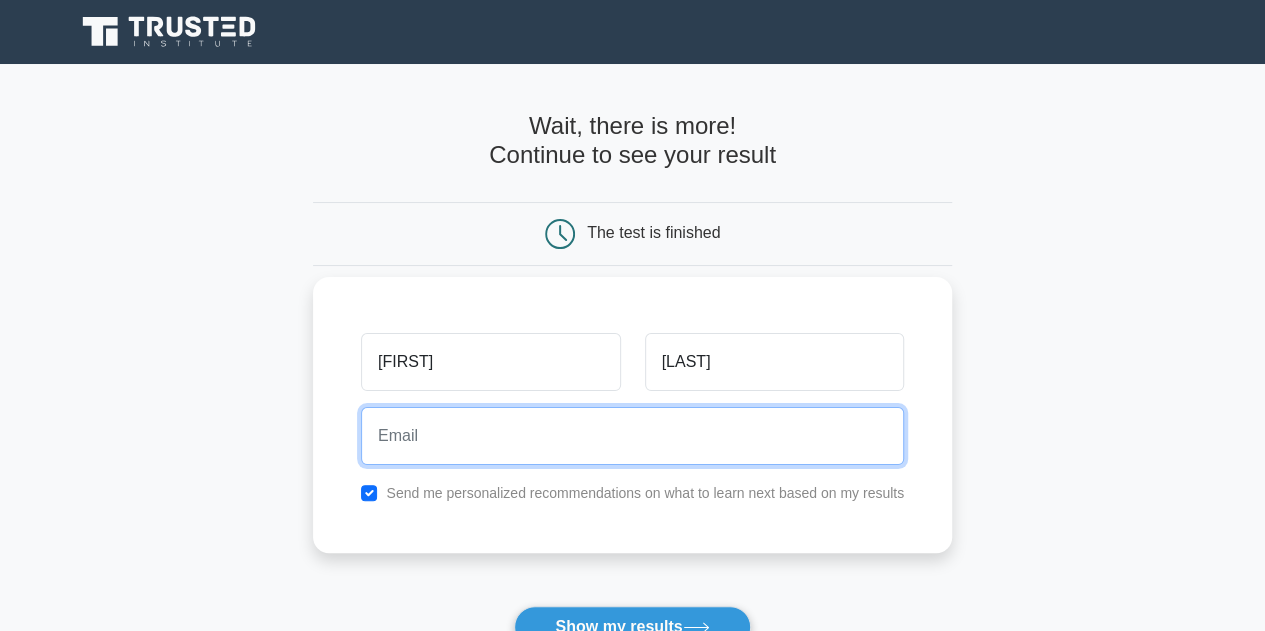 click at bounding box center [632, 436] 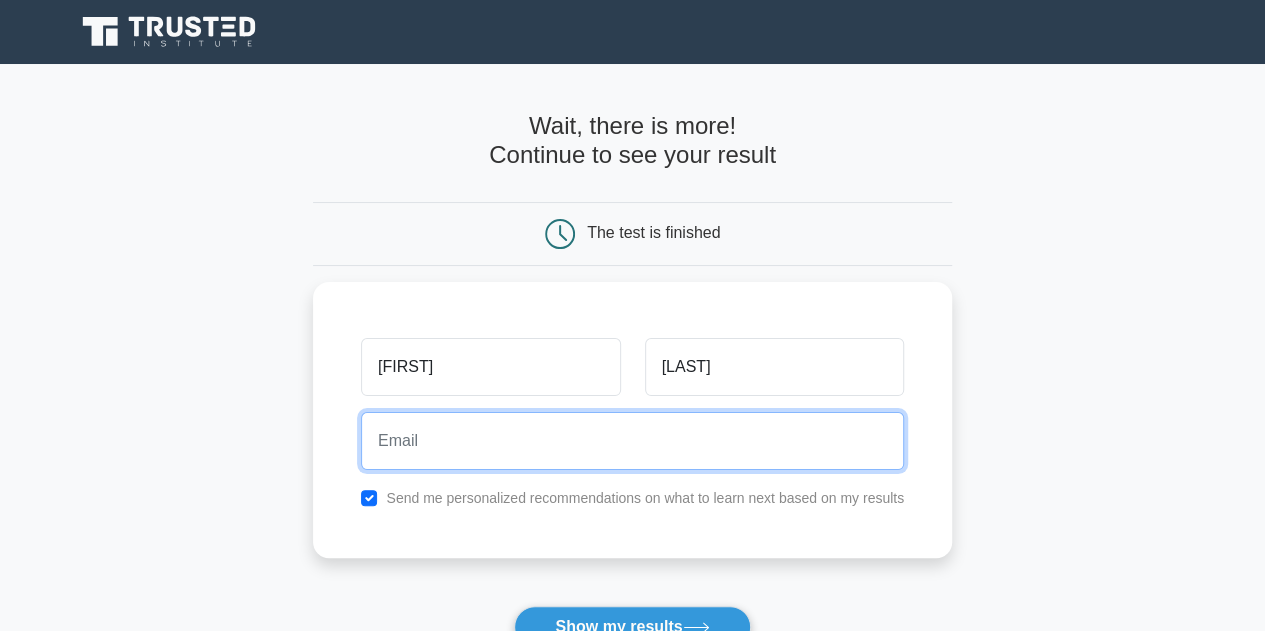 type on "myselfpankaj@gmail.com" 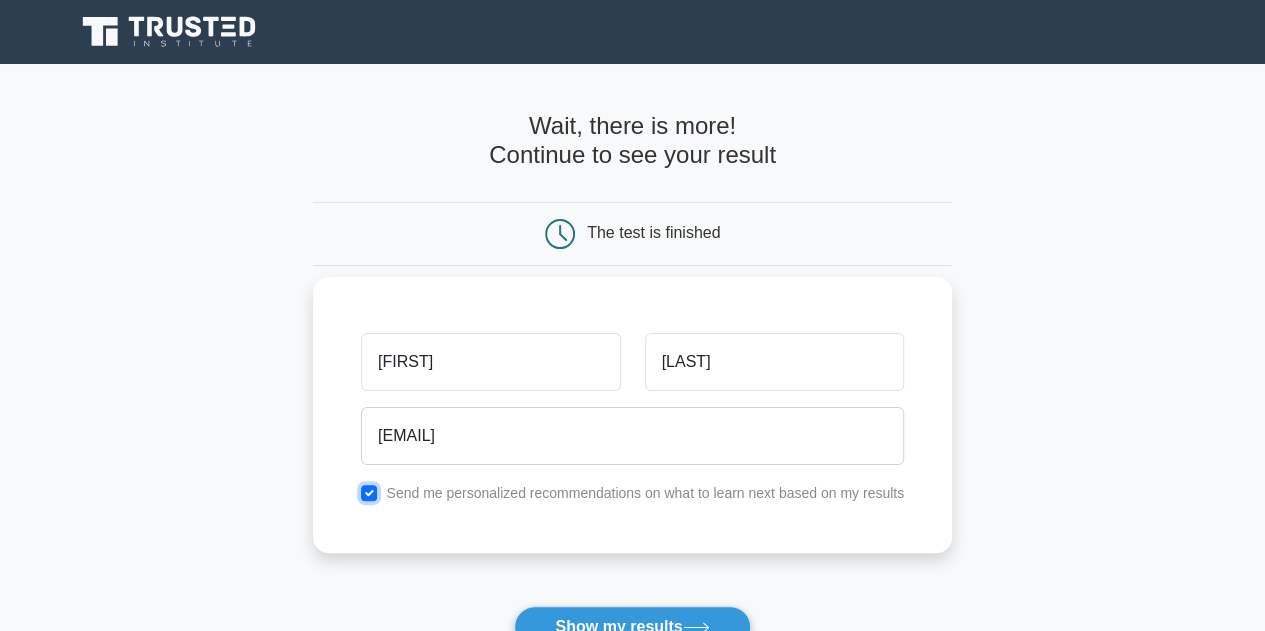 click at bounding box center (369, 493) 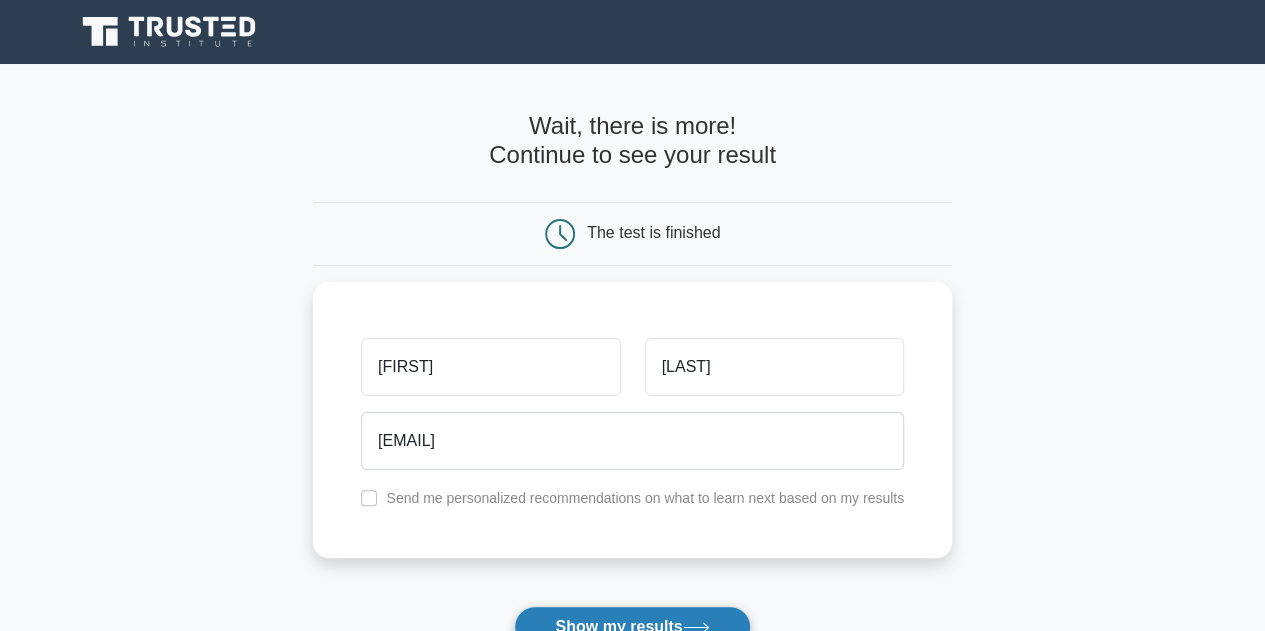 click on "Show my results" at bounding box center [632, 627] 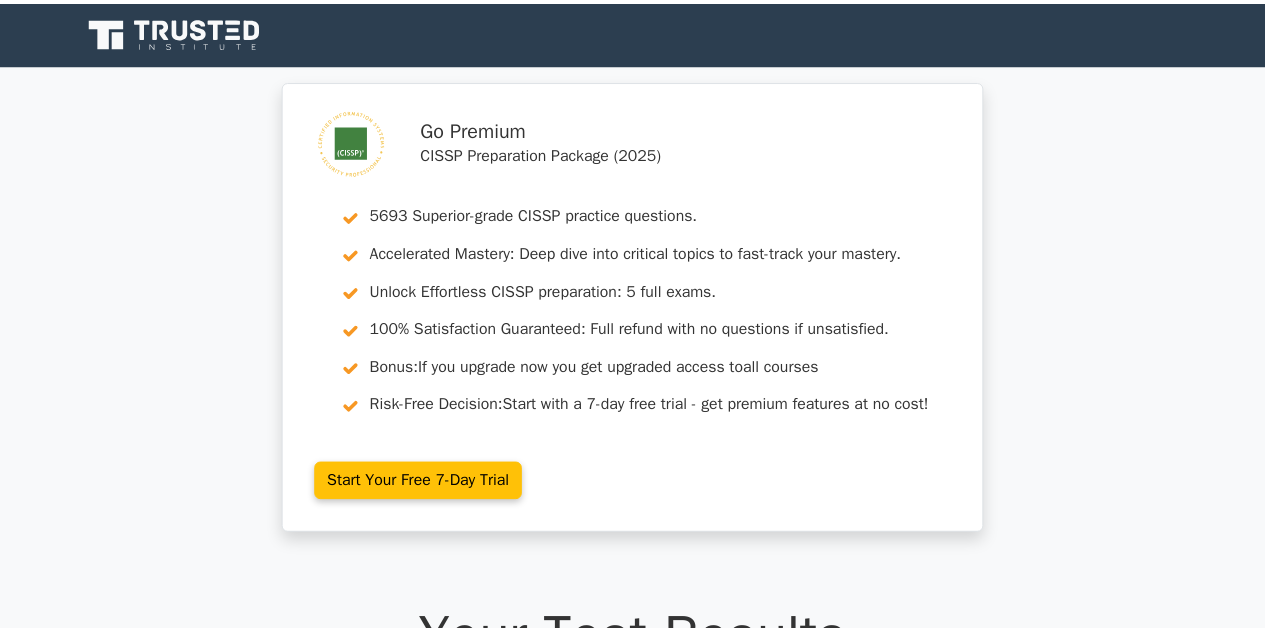 scroll, scrollTop: 0, scrollLeft: 0, axis: both 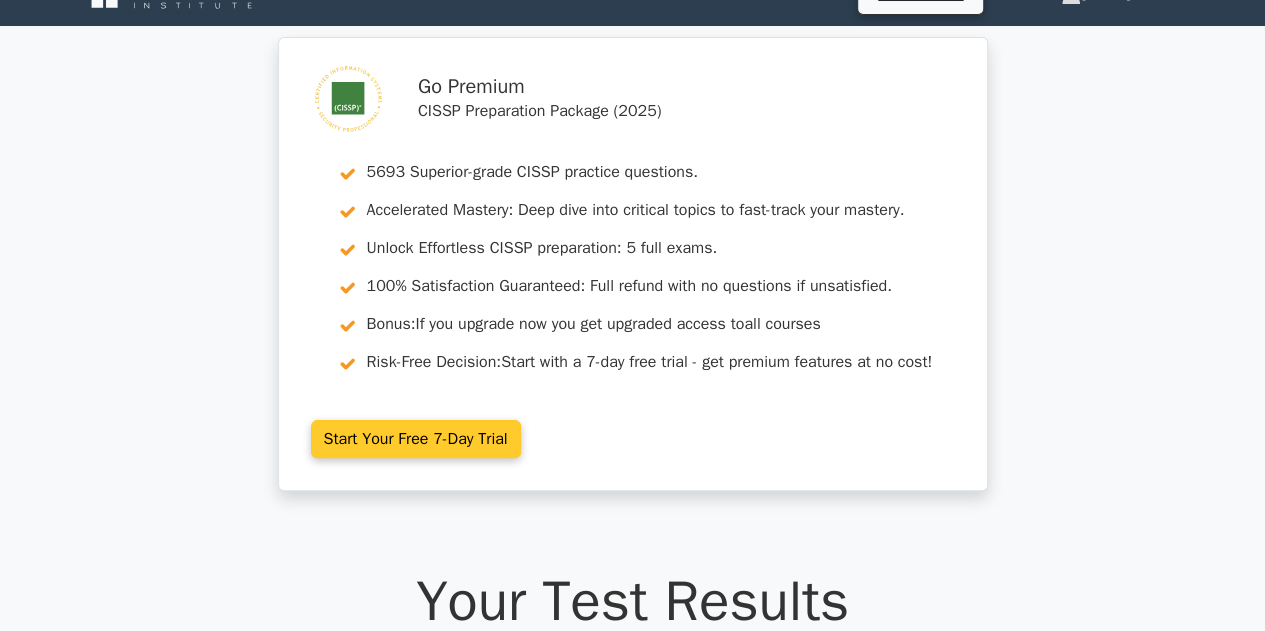click on "Start Your Free 7-Day Trial" at bounding box center (416, 439) 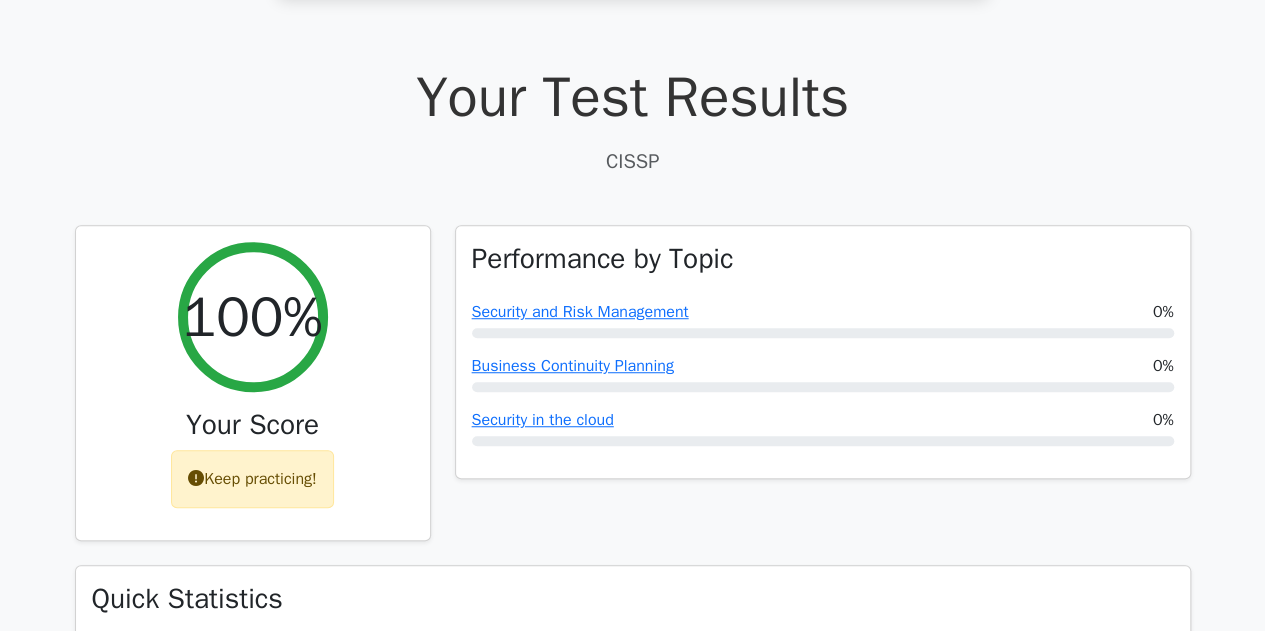 scroll, scrollTop: 546, scrollLeft: 0, axis: vertical 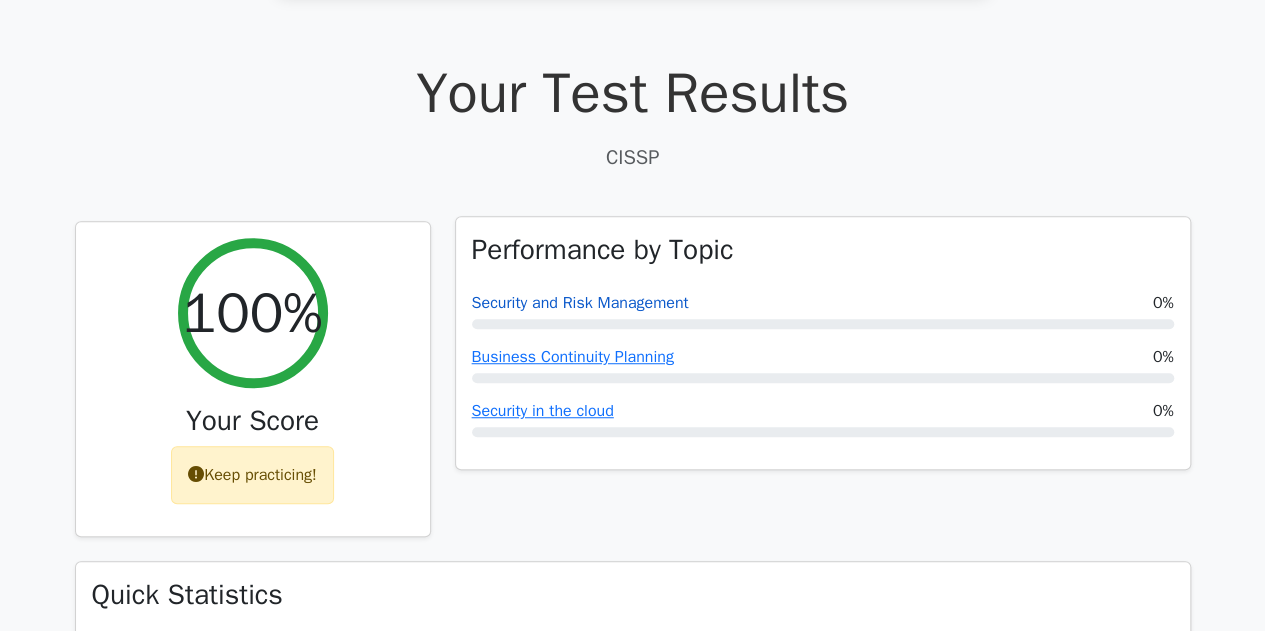 click on "Security and Risk Management" at bounding box center [580, 303] 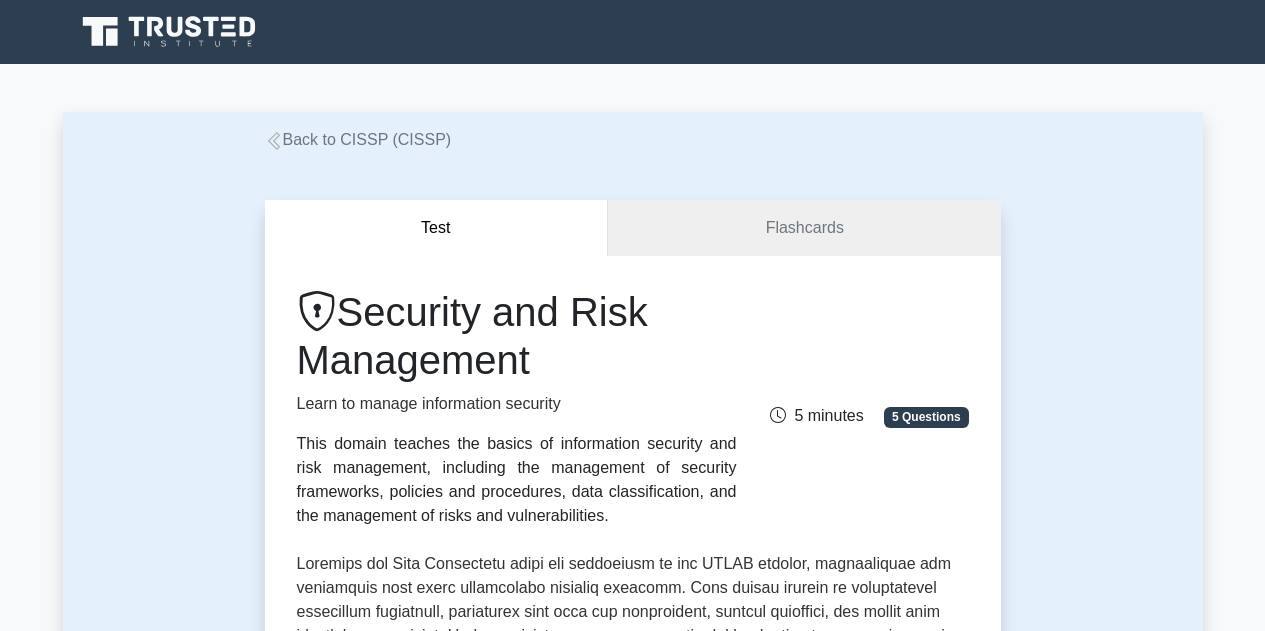 scroll, scrollTop: 0, scrollLeft: 0, axis: both 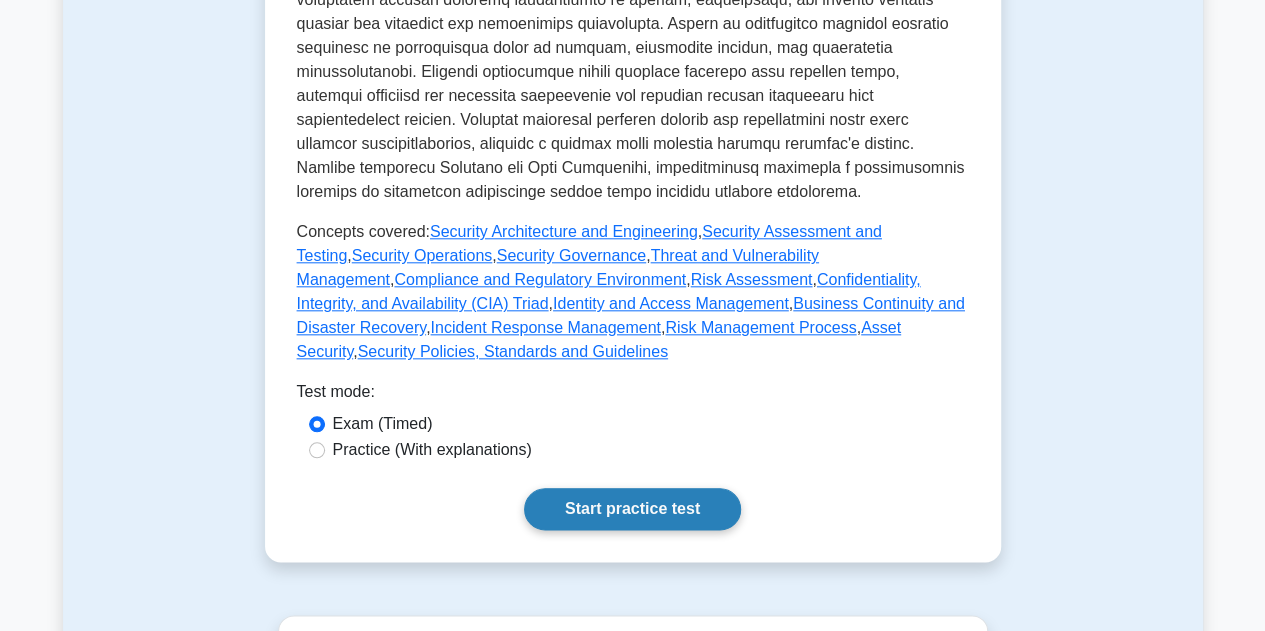 click on "Start practice test" at bounding box center (632, 509) 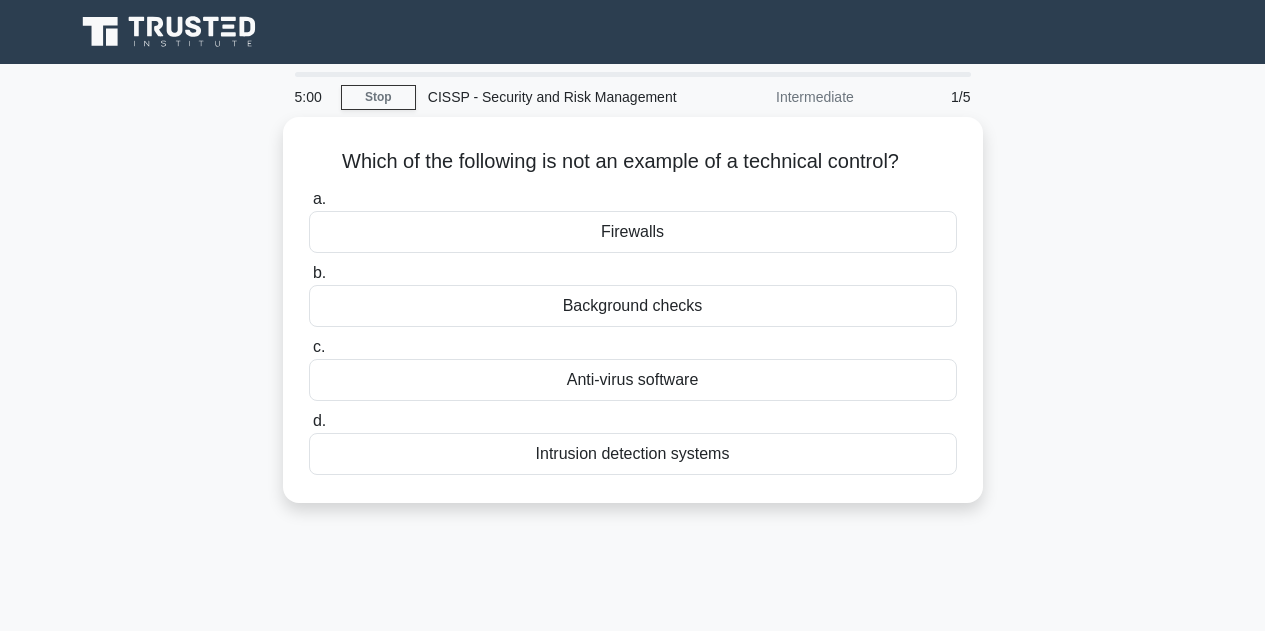scroll, scrollTop: 0, scrollLeft: 0, axis: both 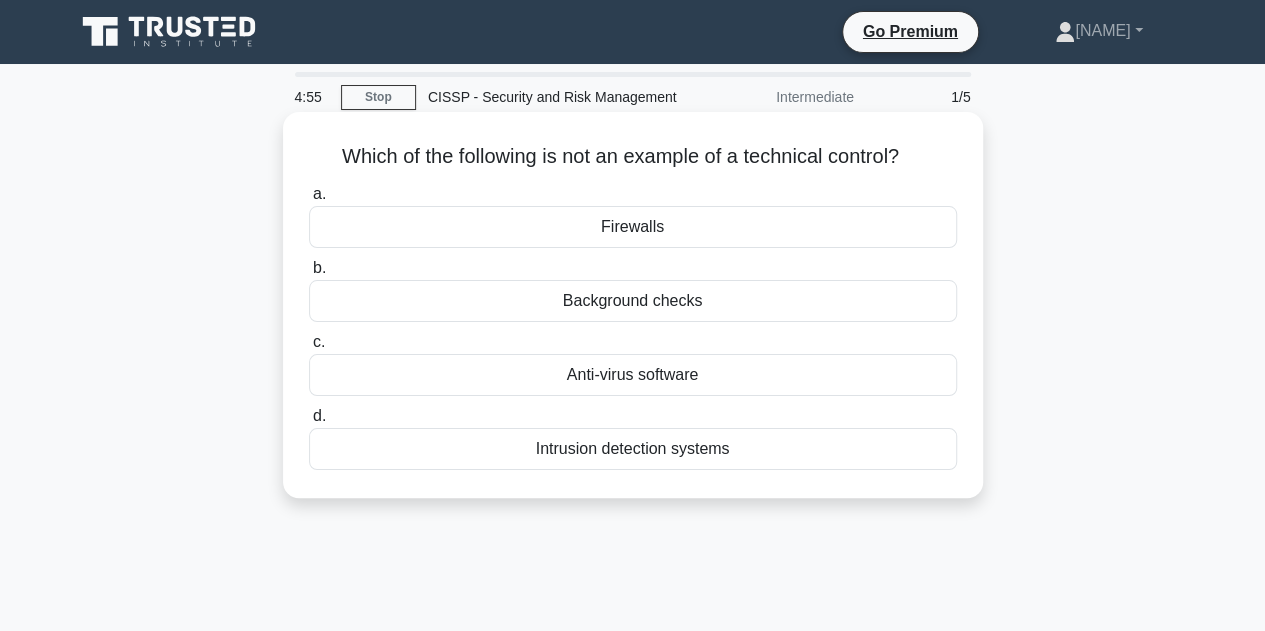 click on "Background checks" at bounding box center [633, 301] 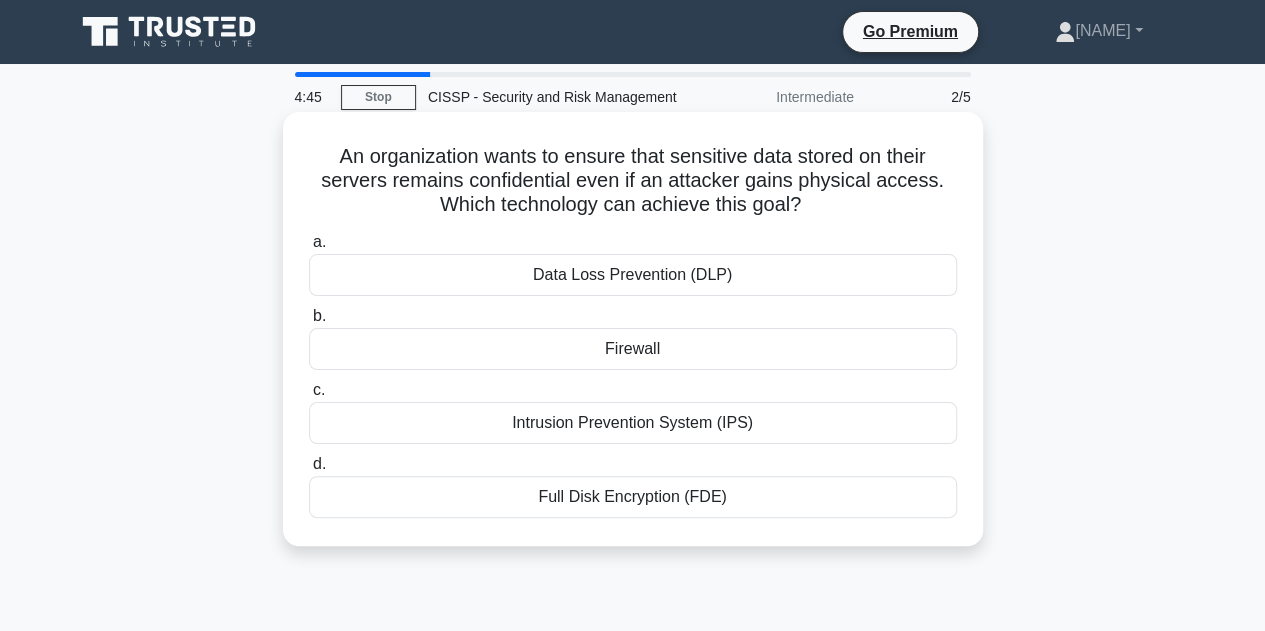 click on "Intrusion Prevention System (IPS)" at bounding box center (633, 423) 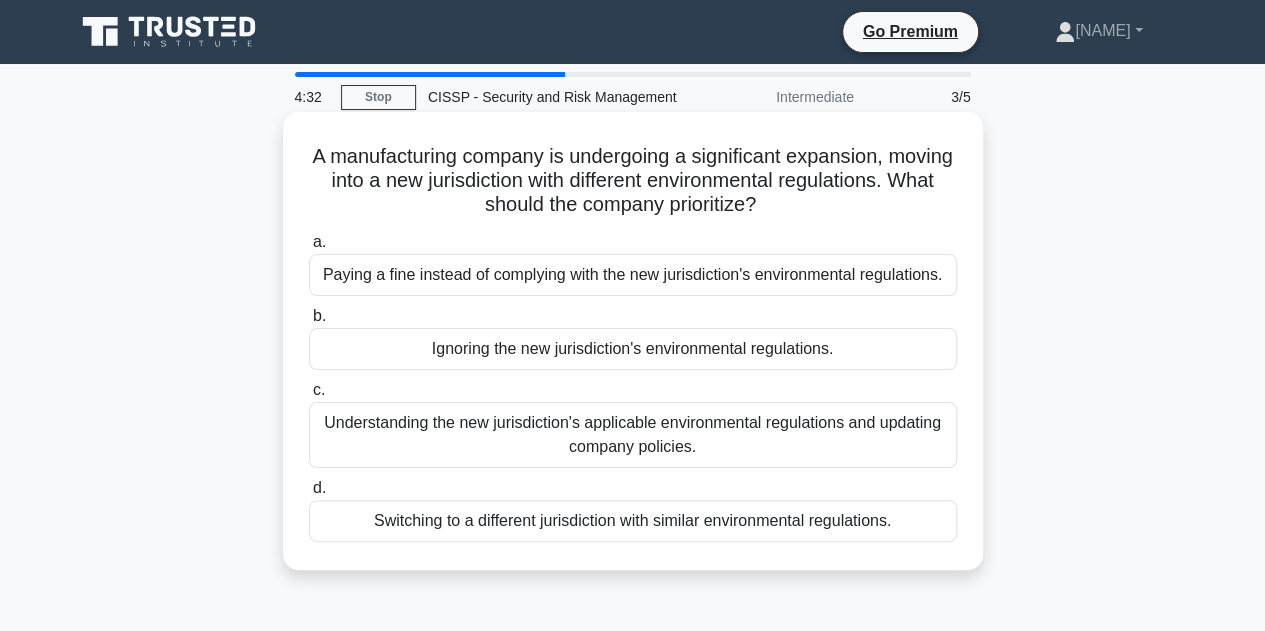 click on "Understanding the new jurisdiction's applicable environmental regulations and updating company policies." at bounding box center (633, 435) 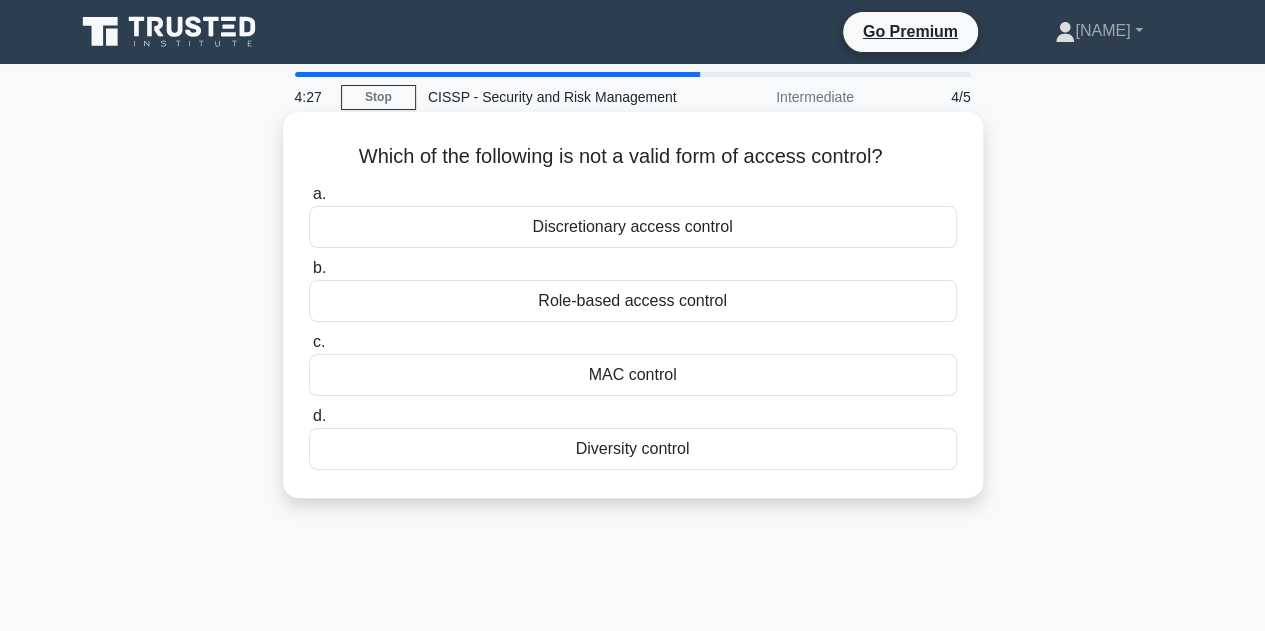 click on "Discretionary access control" at bounding box center [633, 227] 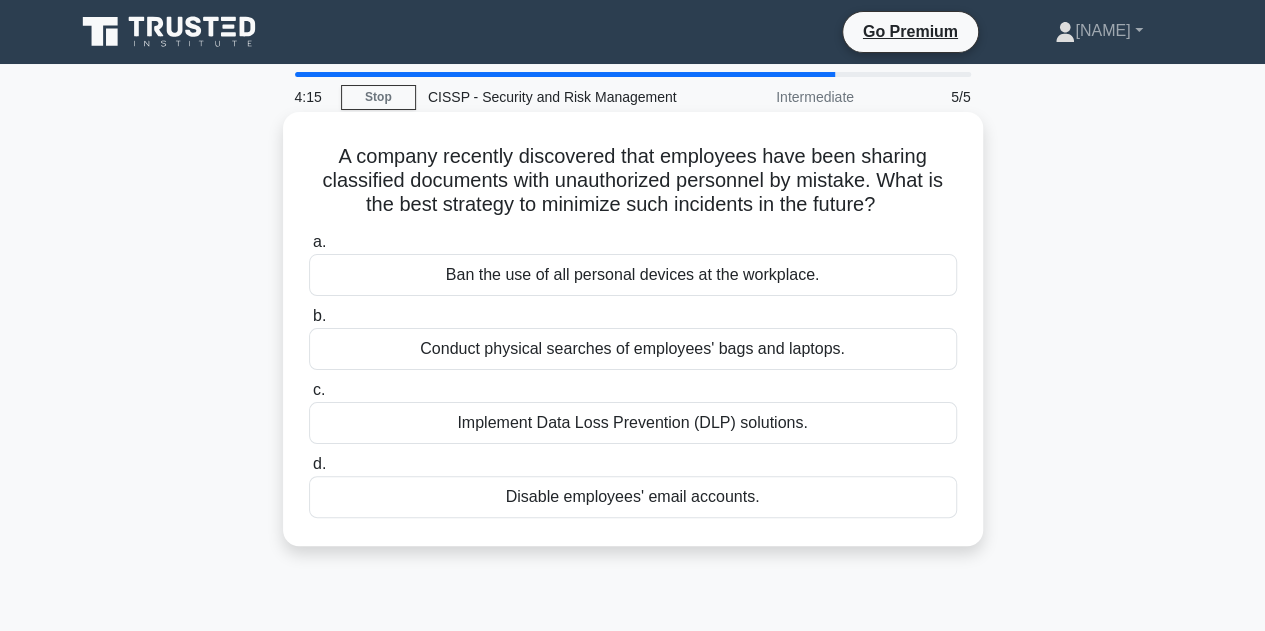 click on "Implement Data Loss Prevention (DLP) solutions." at bounding box center (633, 423) 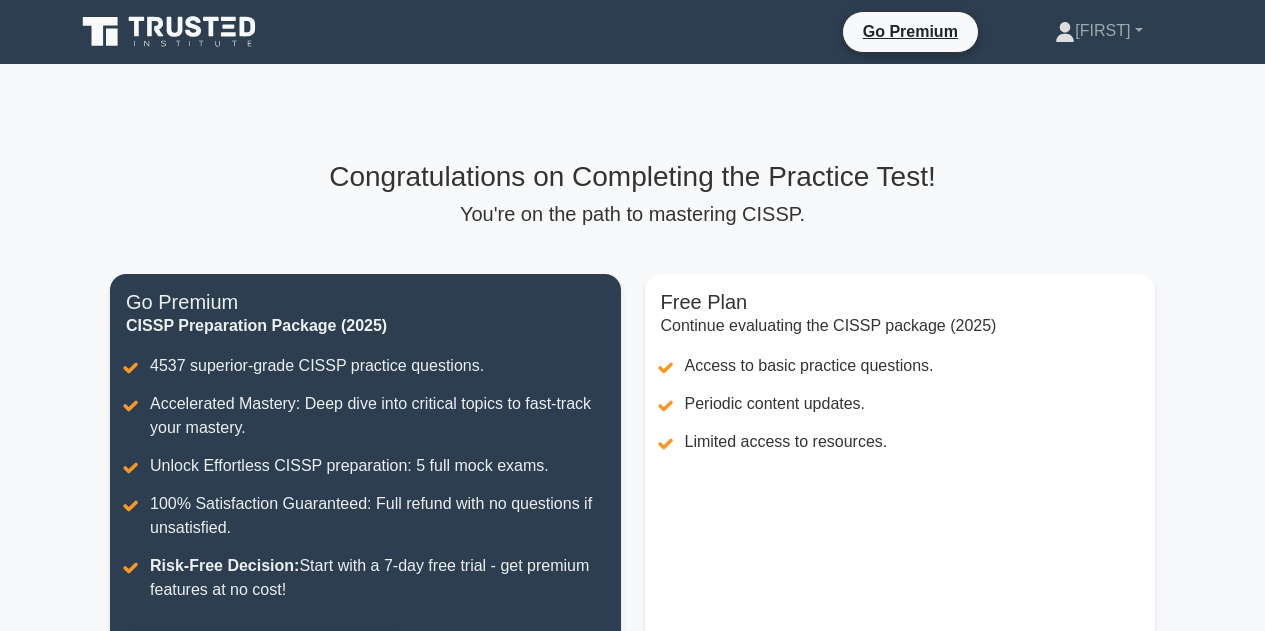 scroll, scrollTop: 0, scrollLeft: 0, axis: both 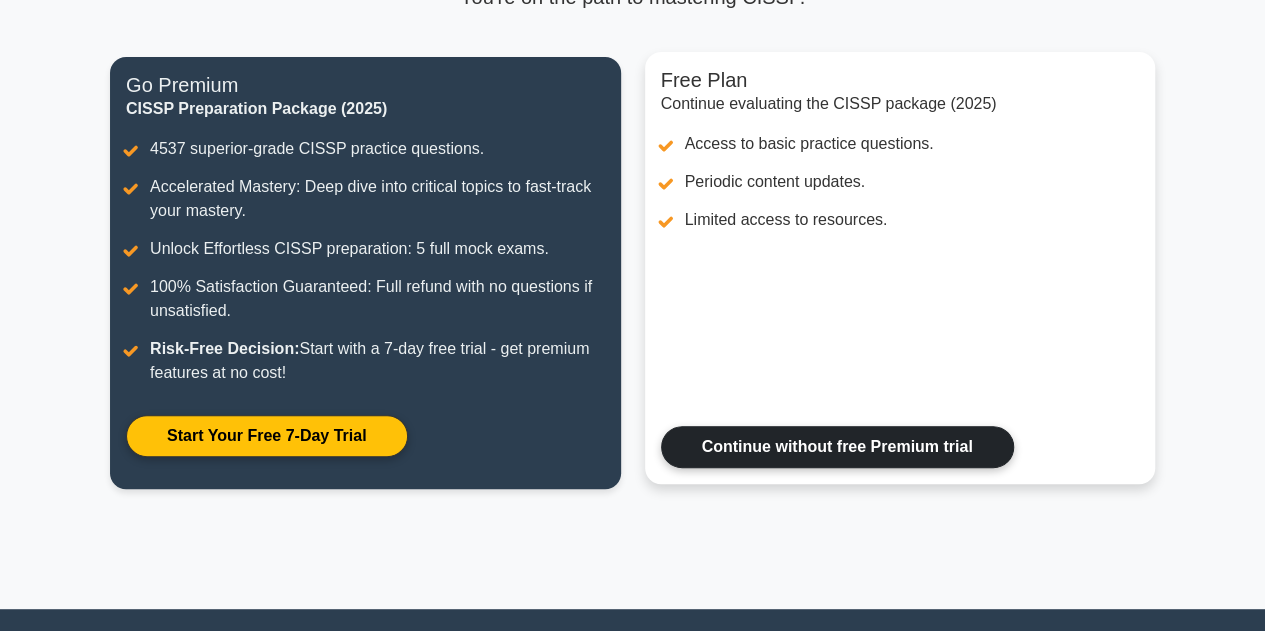 click on "Continue without free Premium trial" at bounding box center (837, 447) 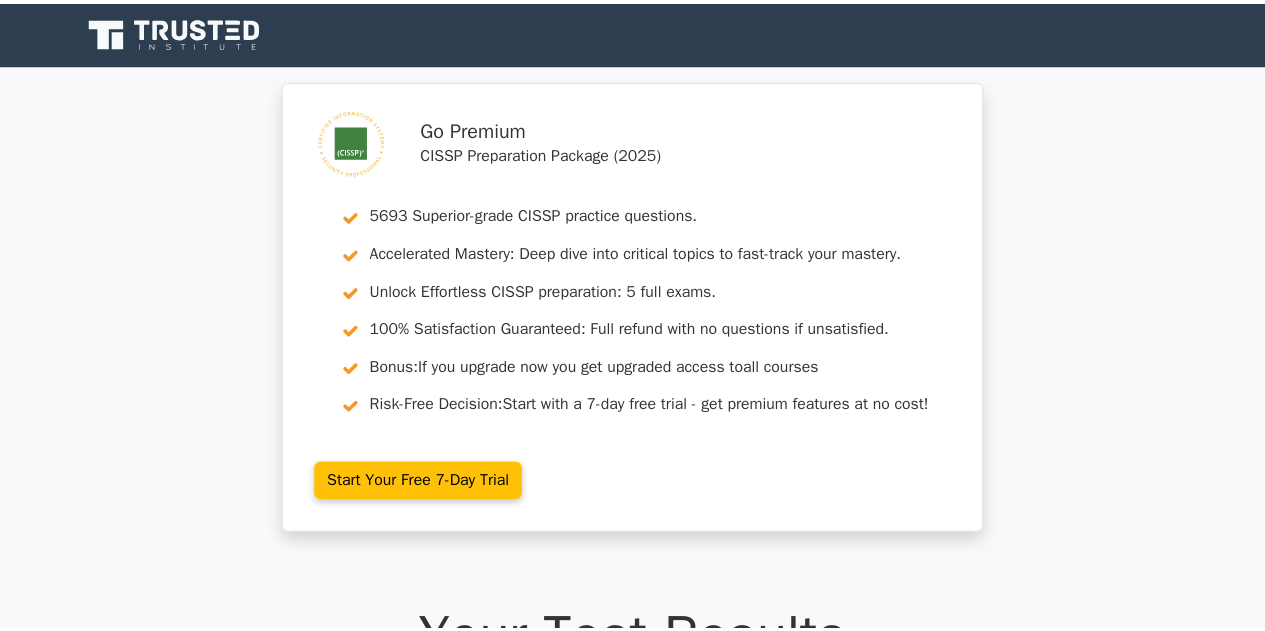 scroll, scrollTop: 0, scrollLeft: 0, axis: both 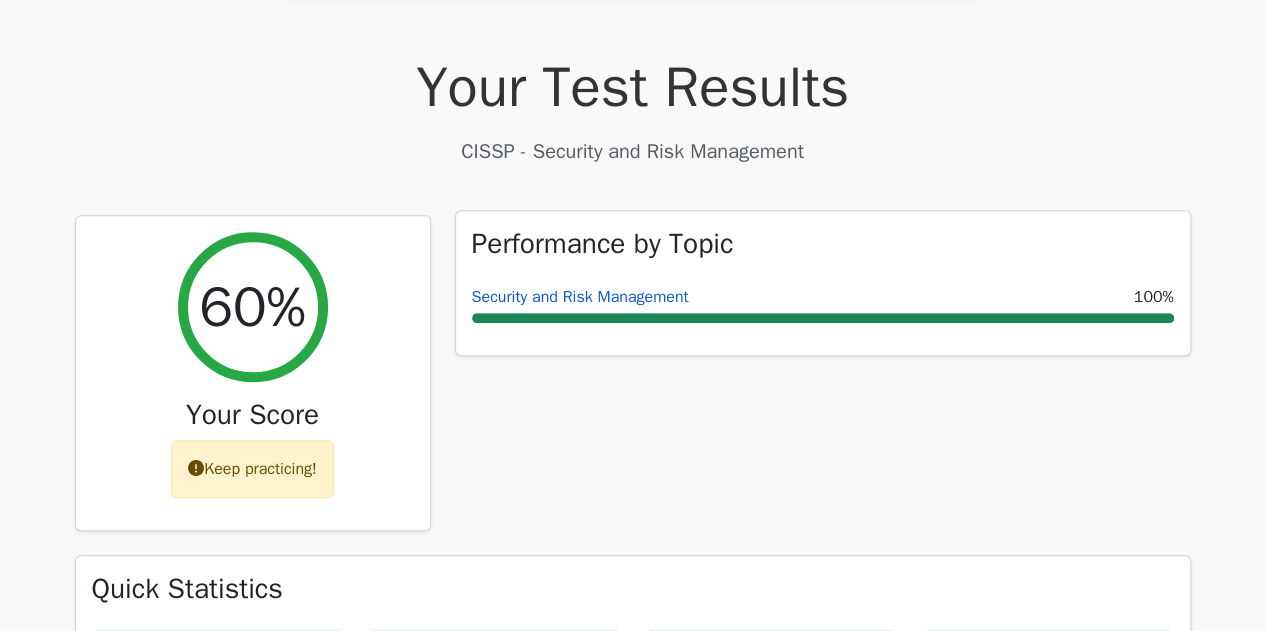 click on "Security and Risk Management" at bounding box center [580, 297] 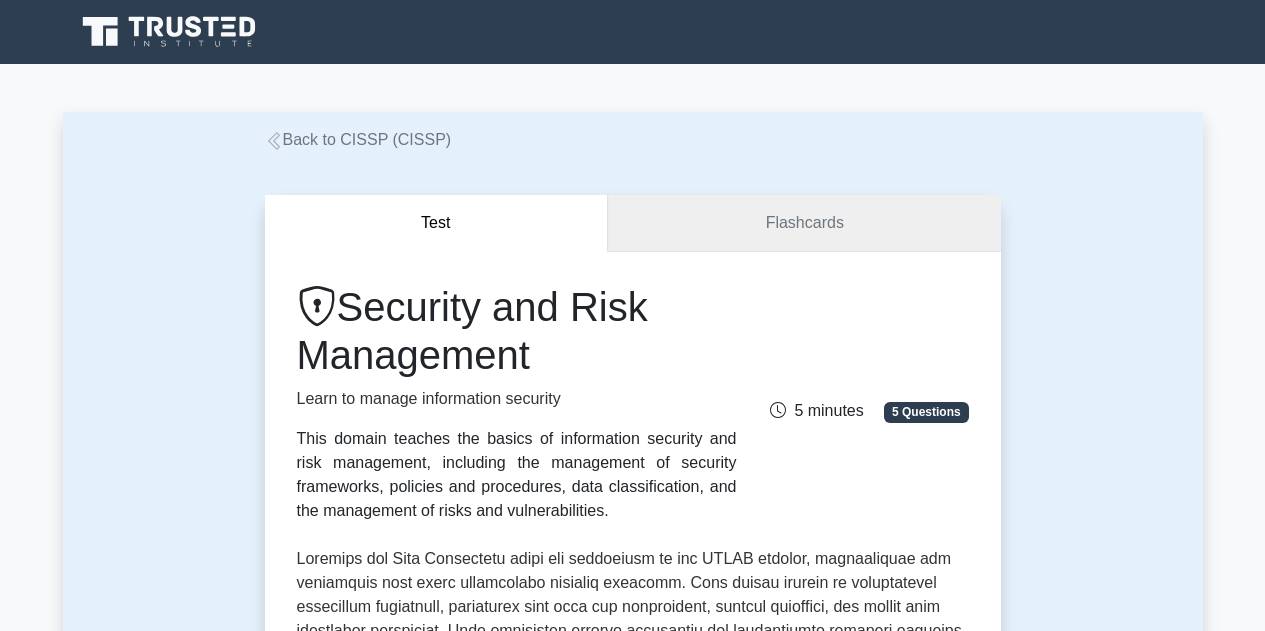 scroll, scrollTop: 0, scrollLeft: 0, axis: both 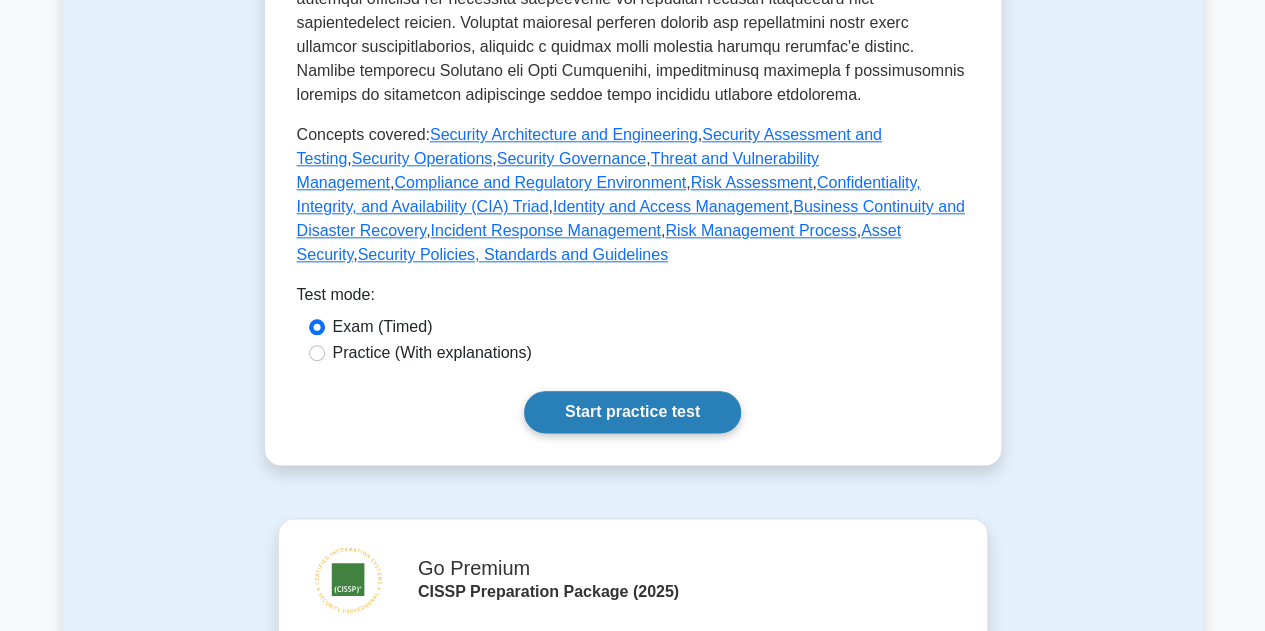 click on "Start practice test" at bounding box center [632, 412] 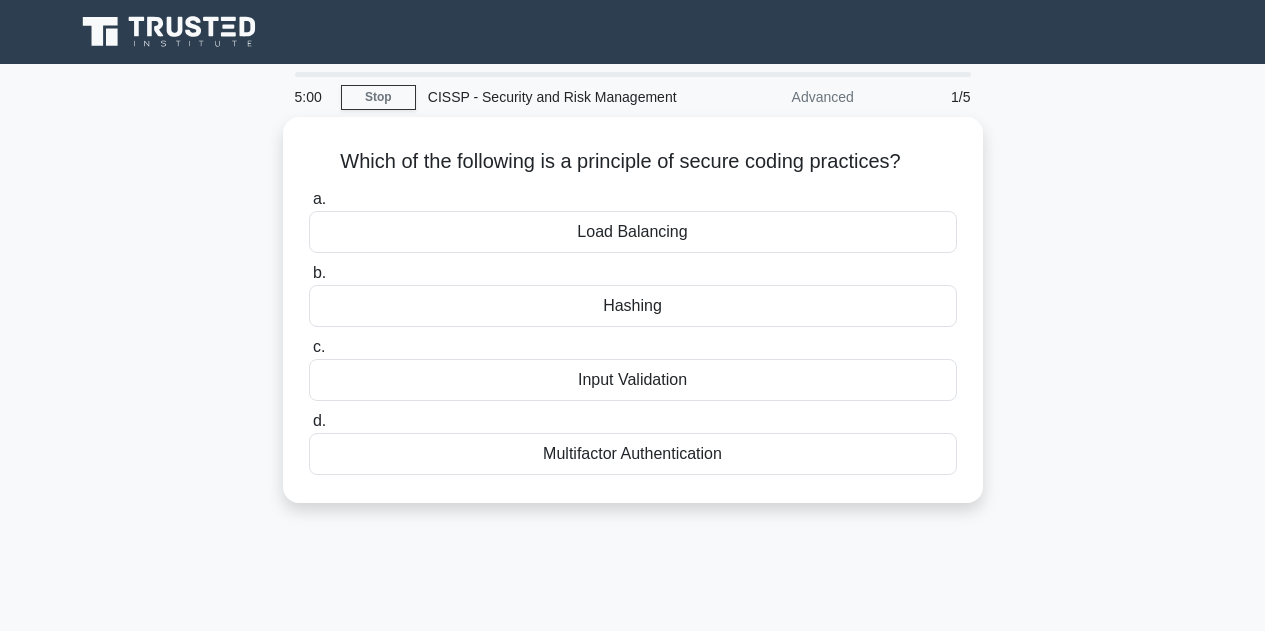 scroll, scrollTop: 0, scrollLeft: 0, axis: both 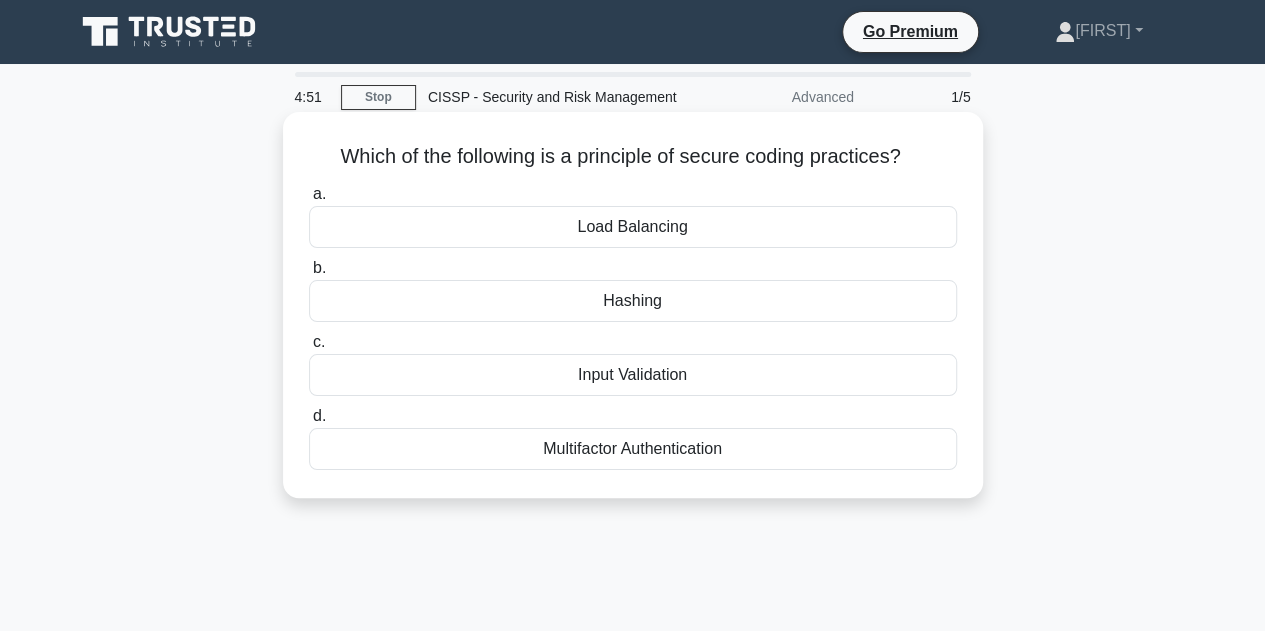 click on "Hashing" at bounding box center (633, 301) 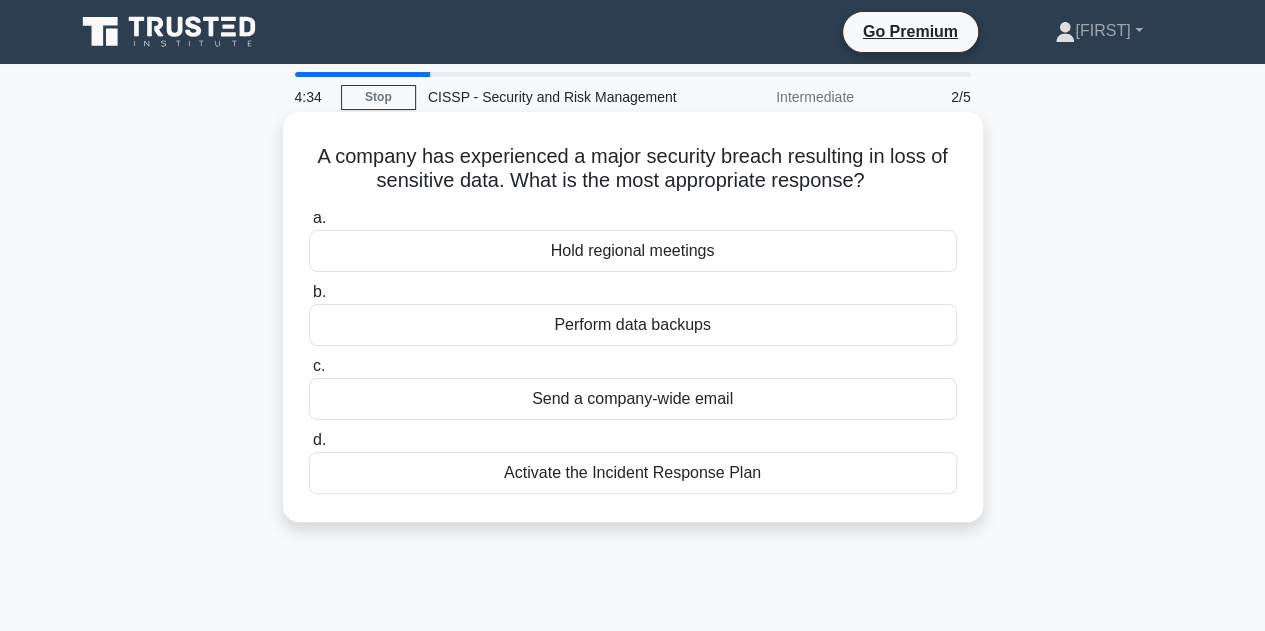 click on "Activate the Incident Response Plan" at bounding box center [633, 473] 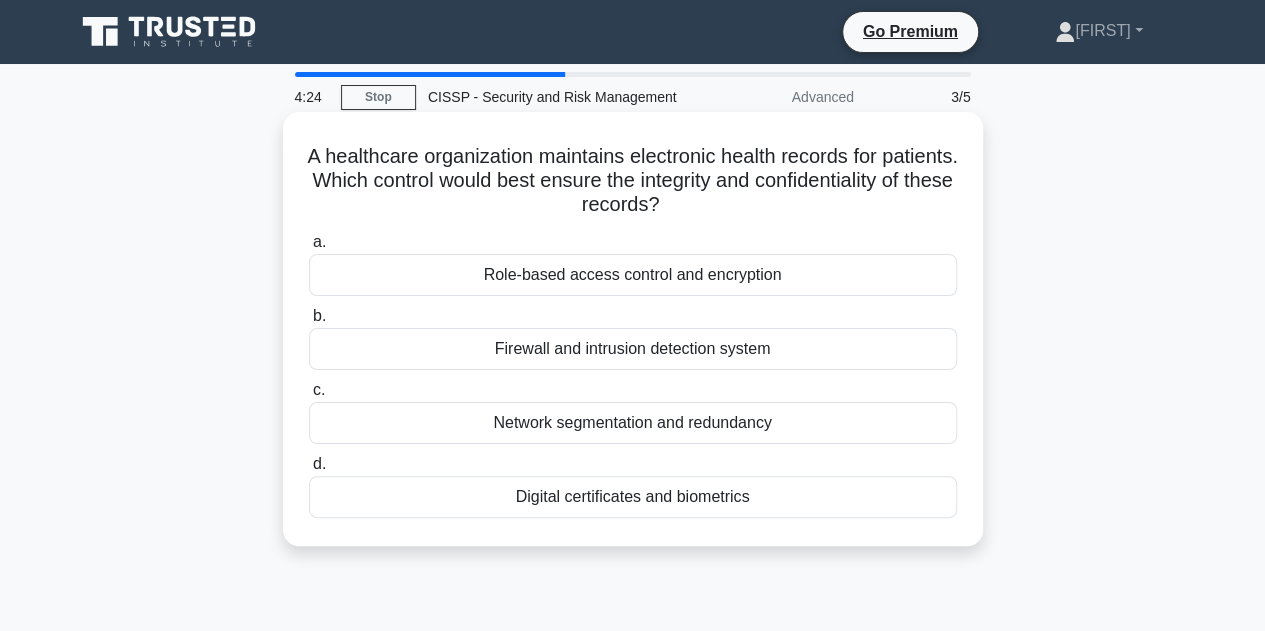 click on "Role-based access control and encryption" at bounding box center [633, 275] 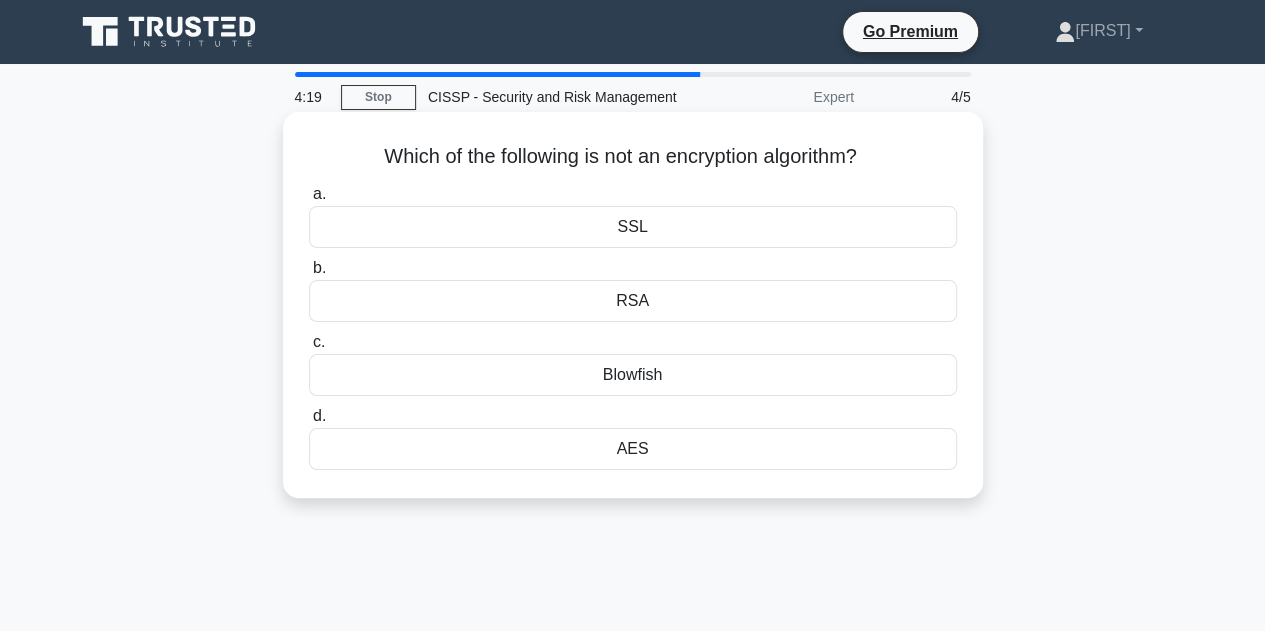 click on "SSL" at bounding box center [633, 227] 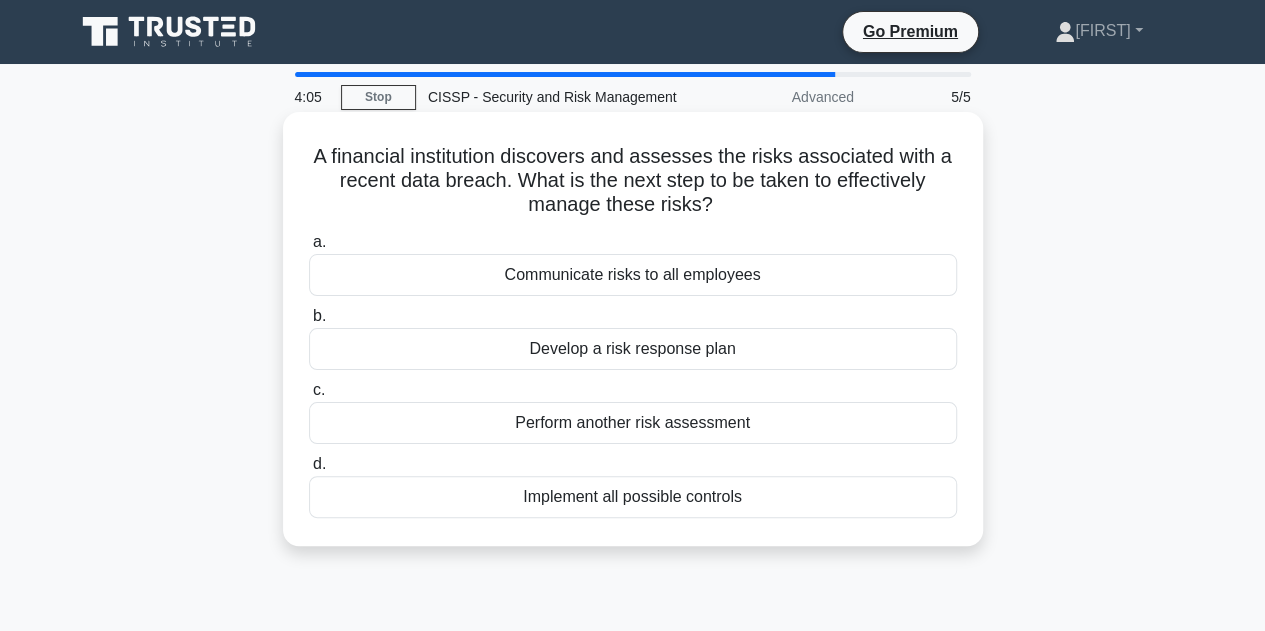 click on "Develop a risk response plan" at bounding box center (633, 349) 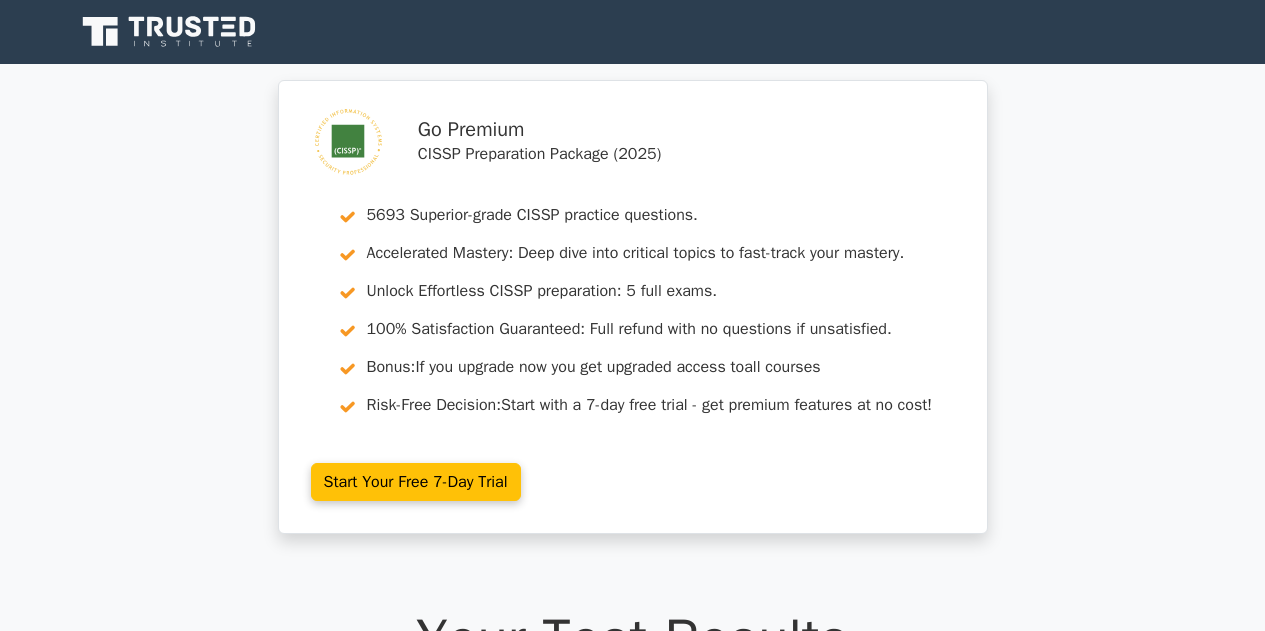 scroll, scrollTop: 0, scrollLeft: 0, axis: both 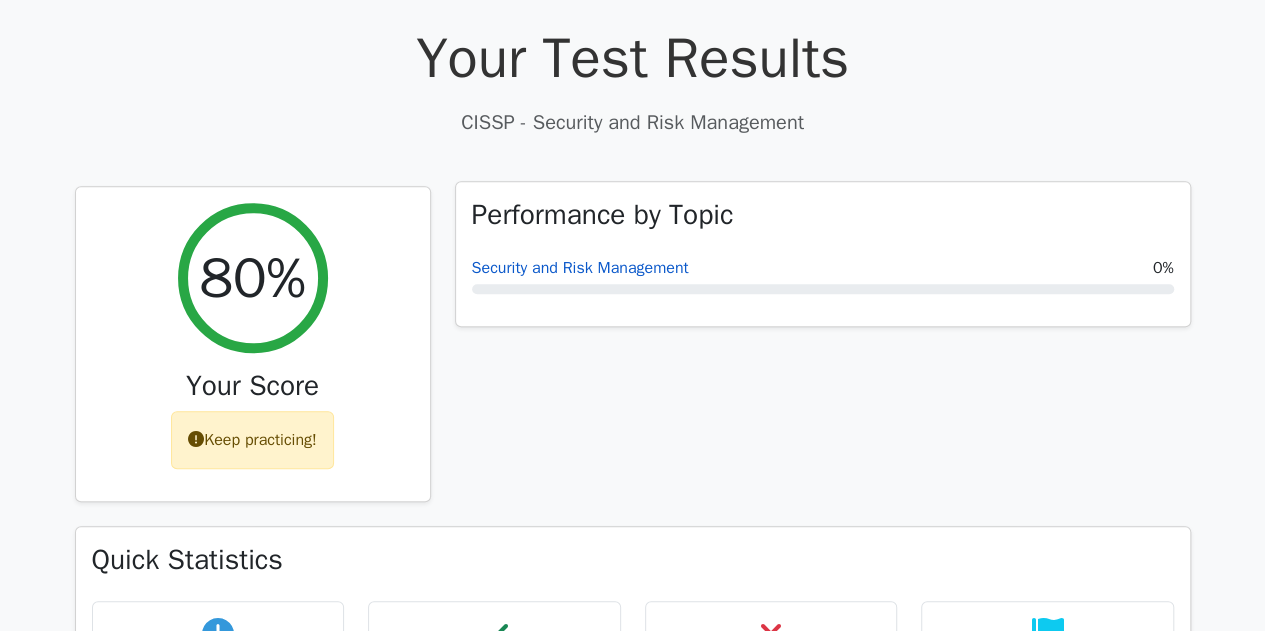 click on "Security and Risk Management" at bounding box center (580, 268) 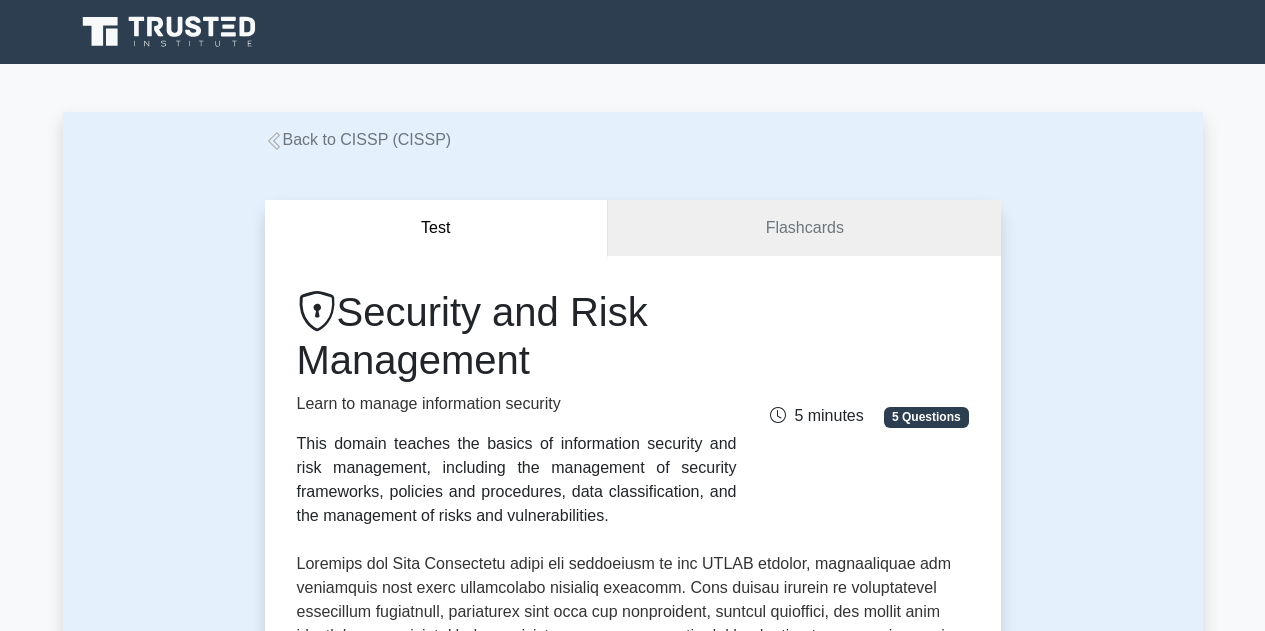 scroll, scrollTop: 0, scrollLeft: 0, axis: both 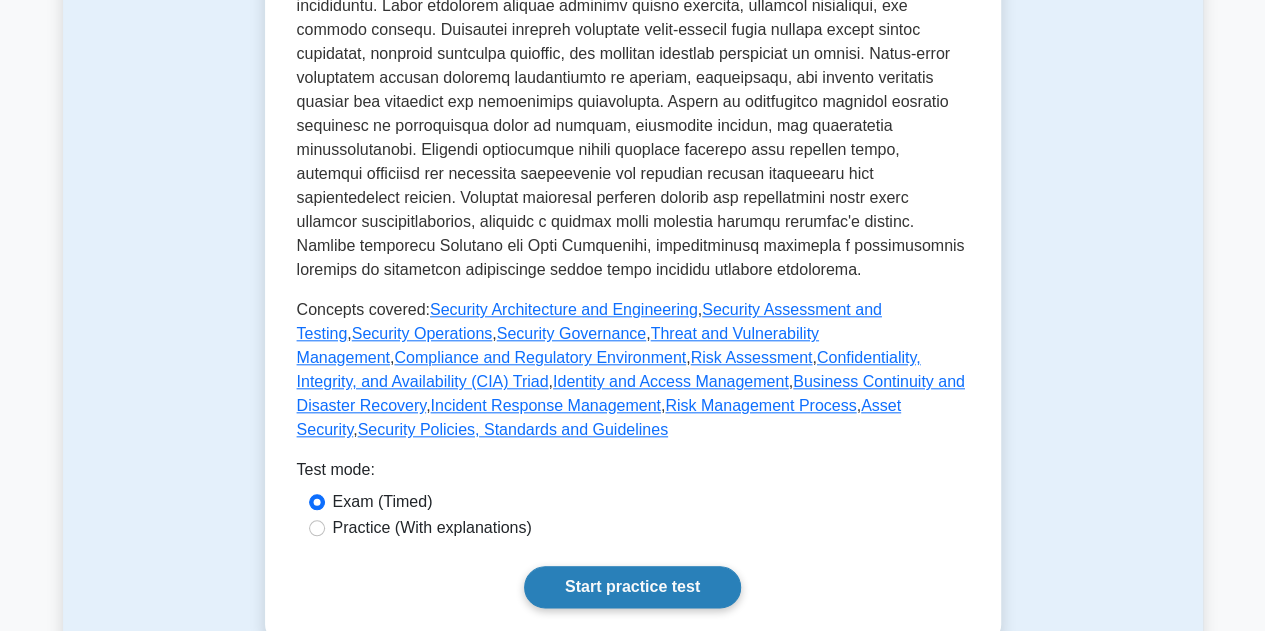 click on "Start practice test" at bounding box center [632, 587] 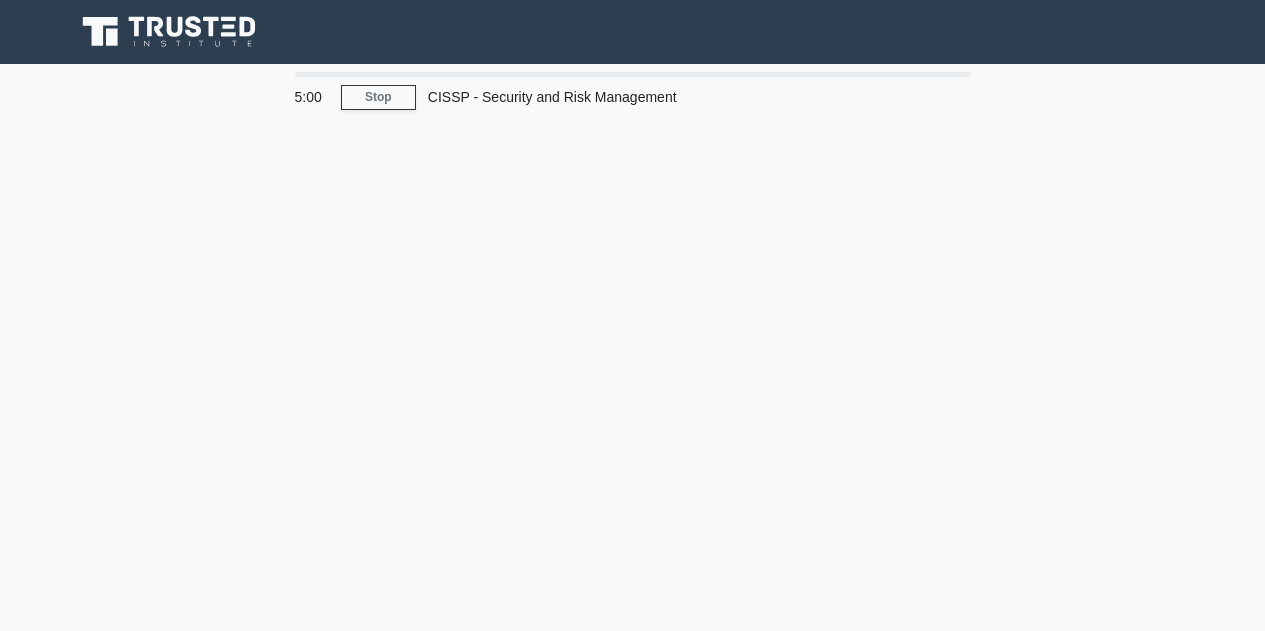 scroll, scrollTop: 0, scrollLeft: 0, axis: both 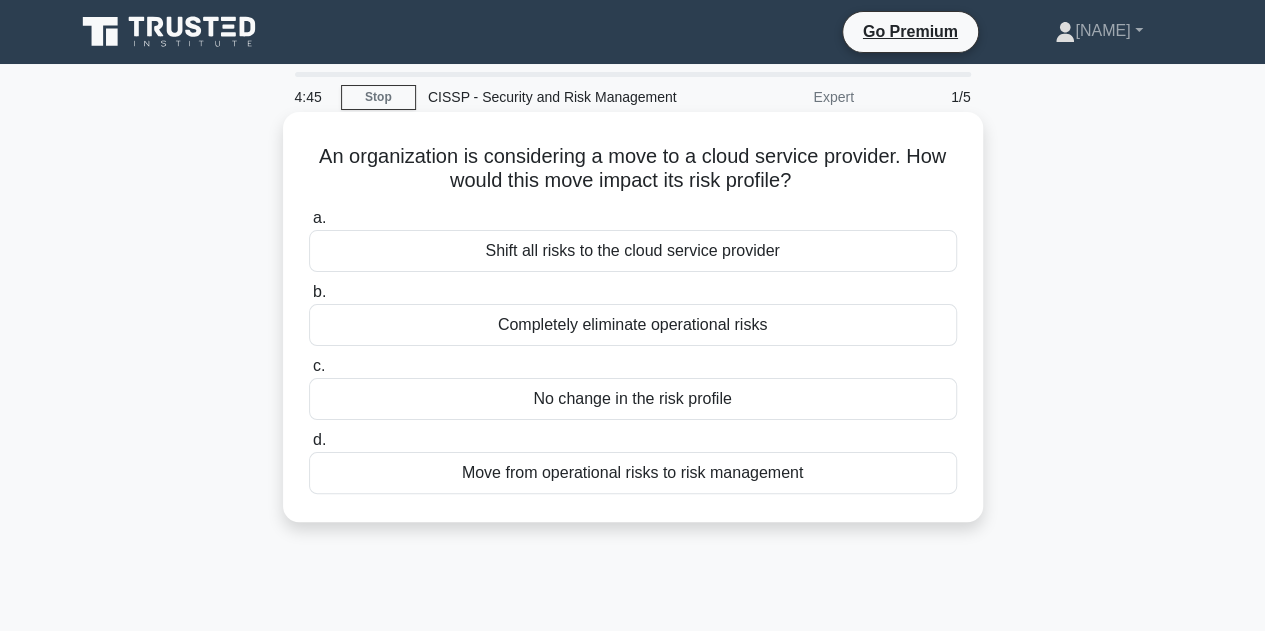 click on "Move from operational risks to risk management" at bounding box center [633, 473] 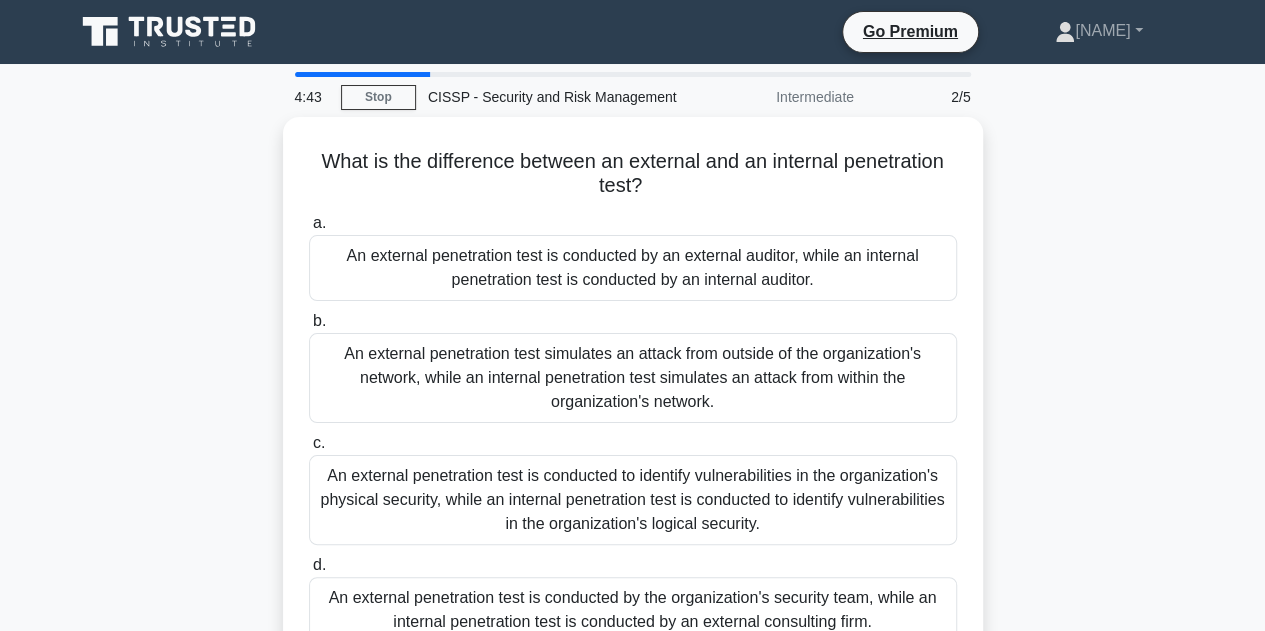 scroll, scrollTop: 33, scrollLeft: 0, axis: vertical 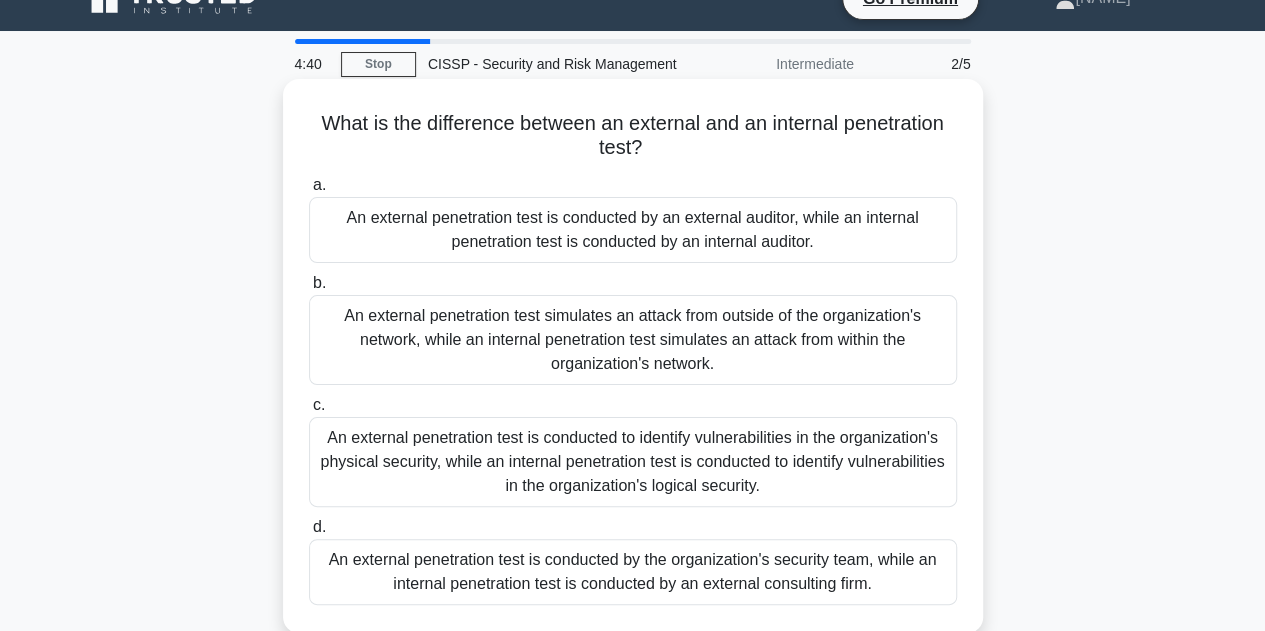 click on "An external penetration test is conducted by an external auditor, while an internal penetration test is conducted by an internal auditor." at bounding box center (633, 230) 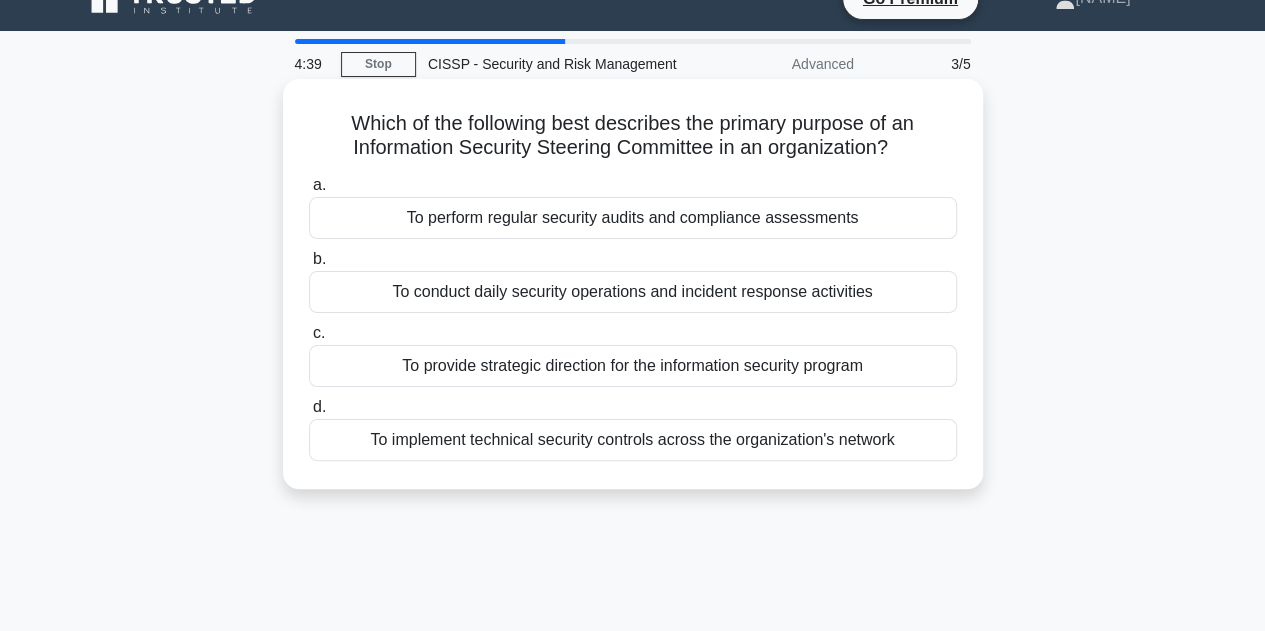 scroll, scrollTop: 0, scrollLeft: 0, axis: both 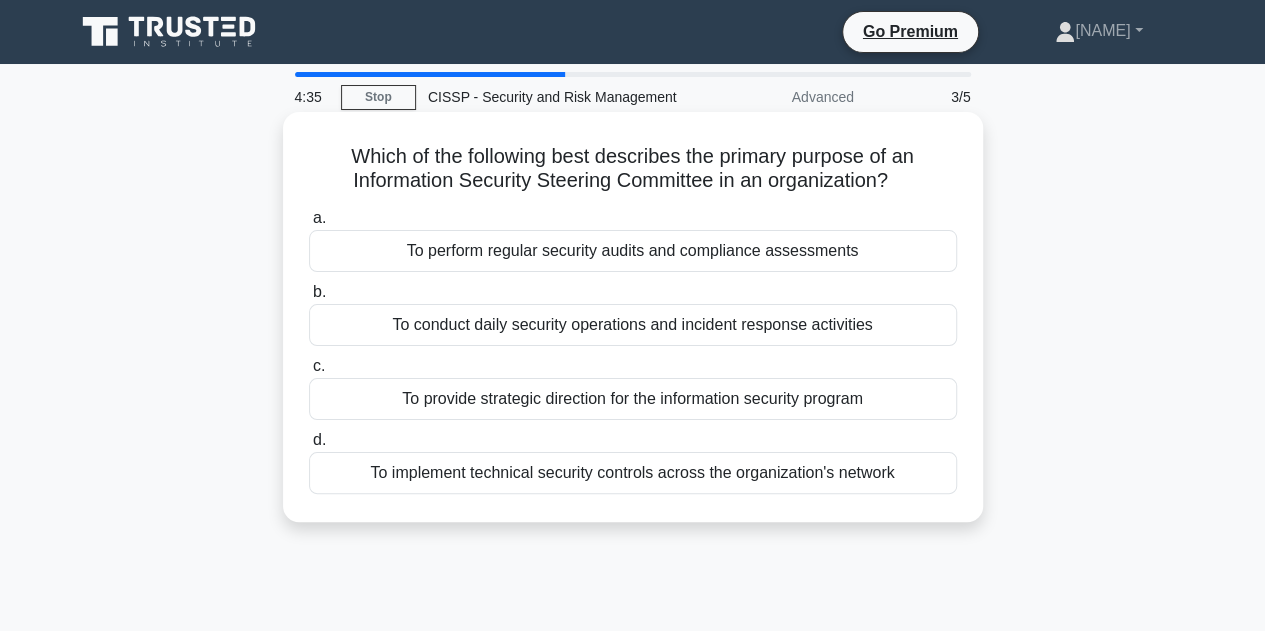 click on "To perform regular security audits and compliance assessments" at bounding box center (633, 251) 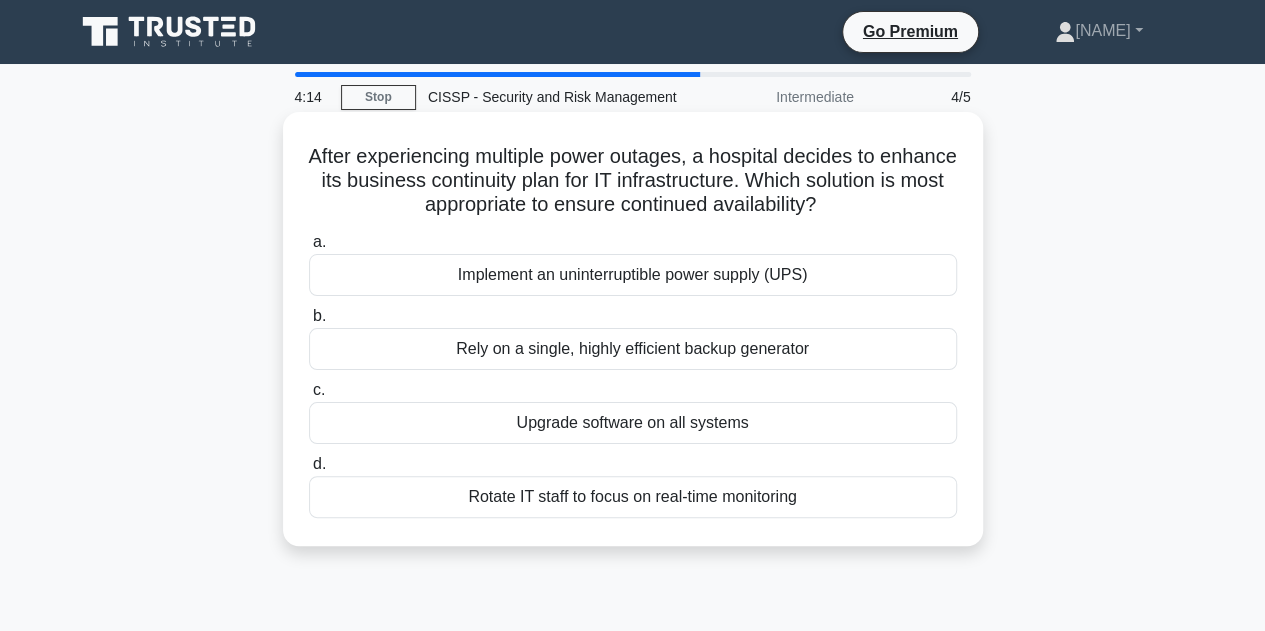 click on "Implement an uninterruptible power supply (UPS)" at bounding box center (633, 275) 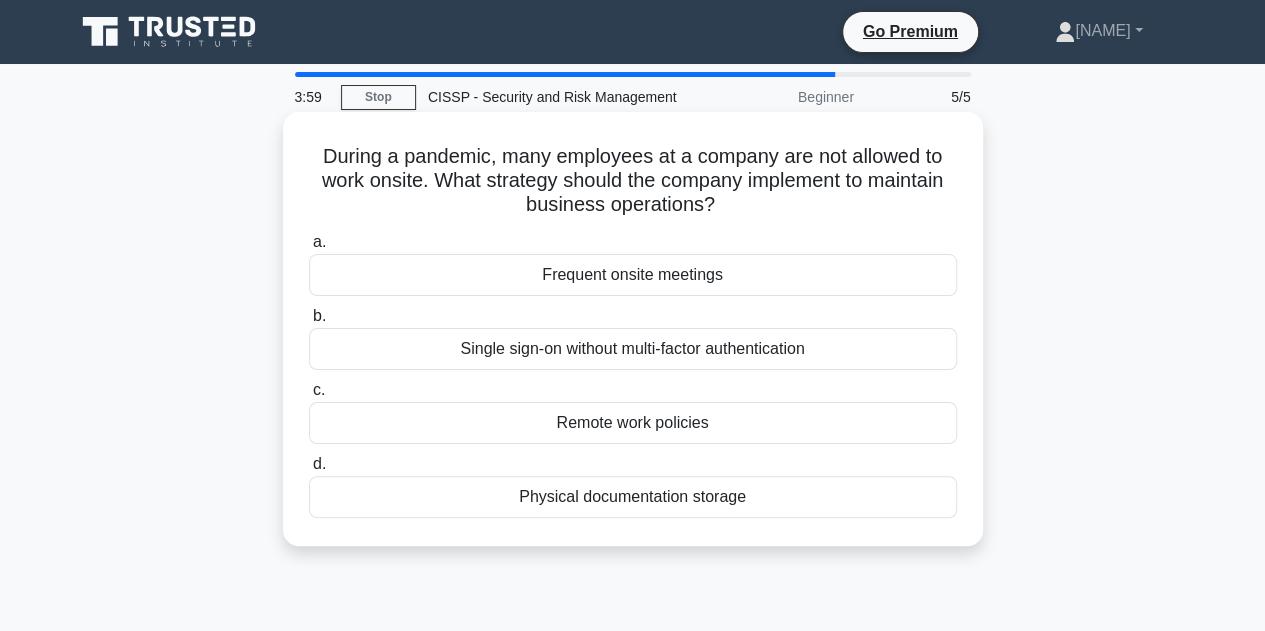 click on "Remote work policies" at bounding box center (633, 423) 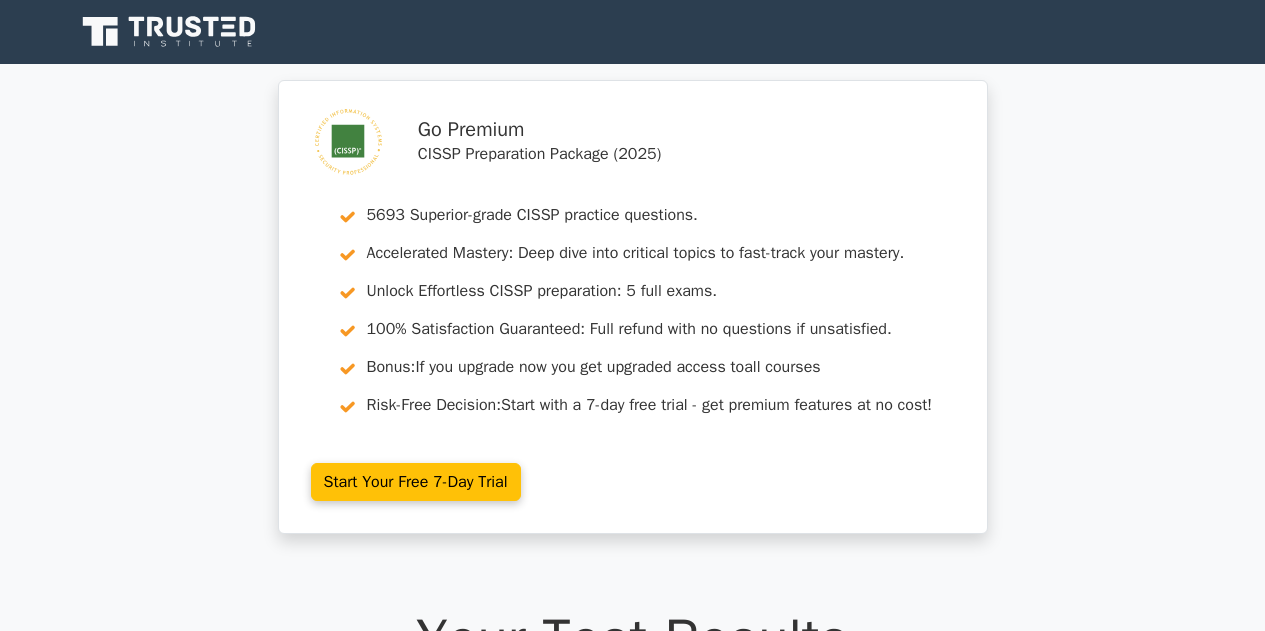 scroll, scrollTop: 0, scrollLeft: 0, axis: both 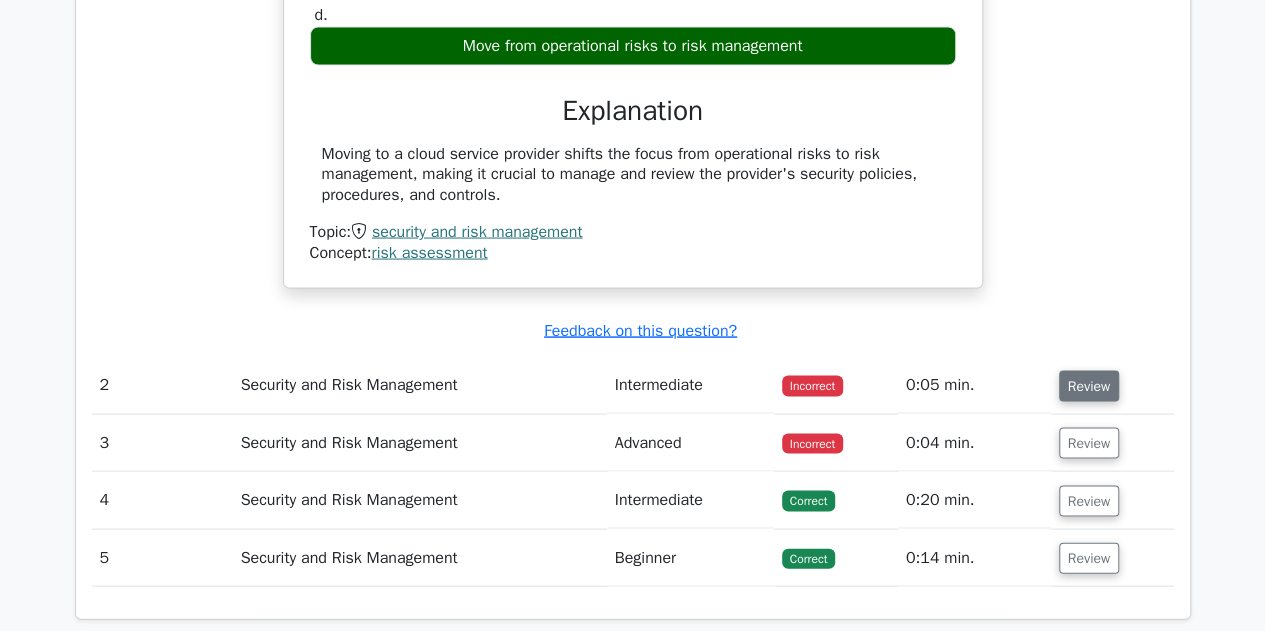 click on "Review" at bounding box center (1089, 385) 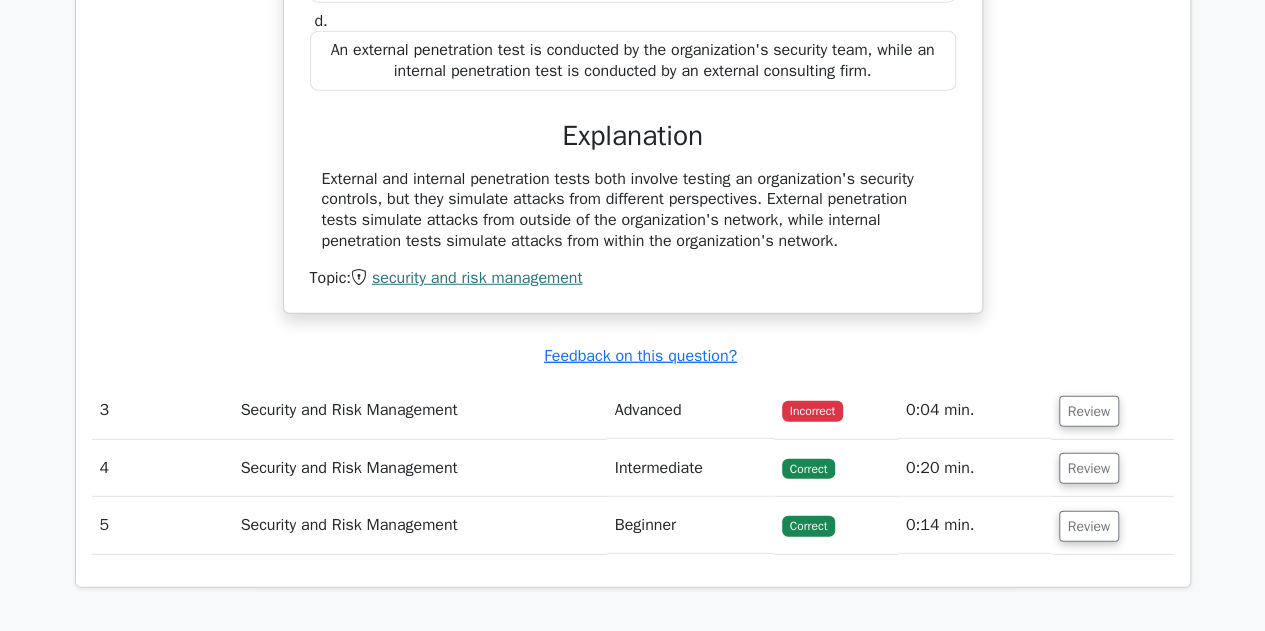 scroll, scrollTop: 2693, scrollLeft: 0, axis: vertical 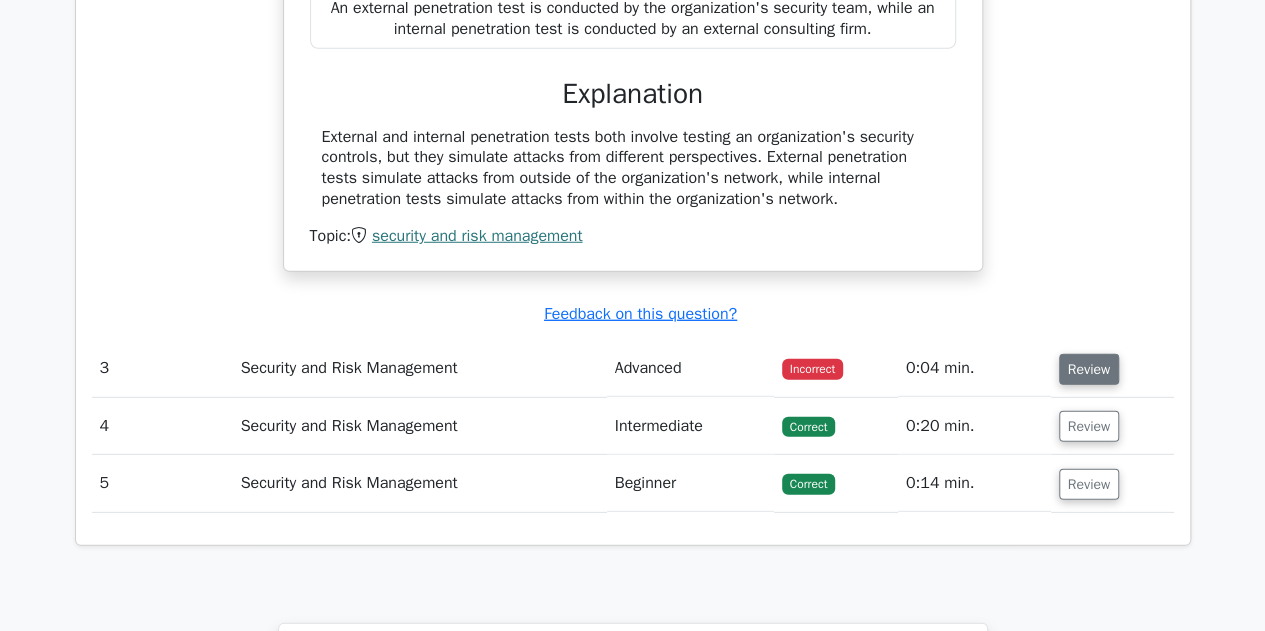click on "Review" at bounding box center (1089, 369) 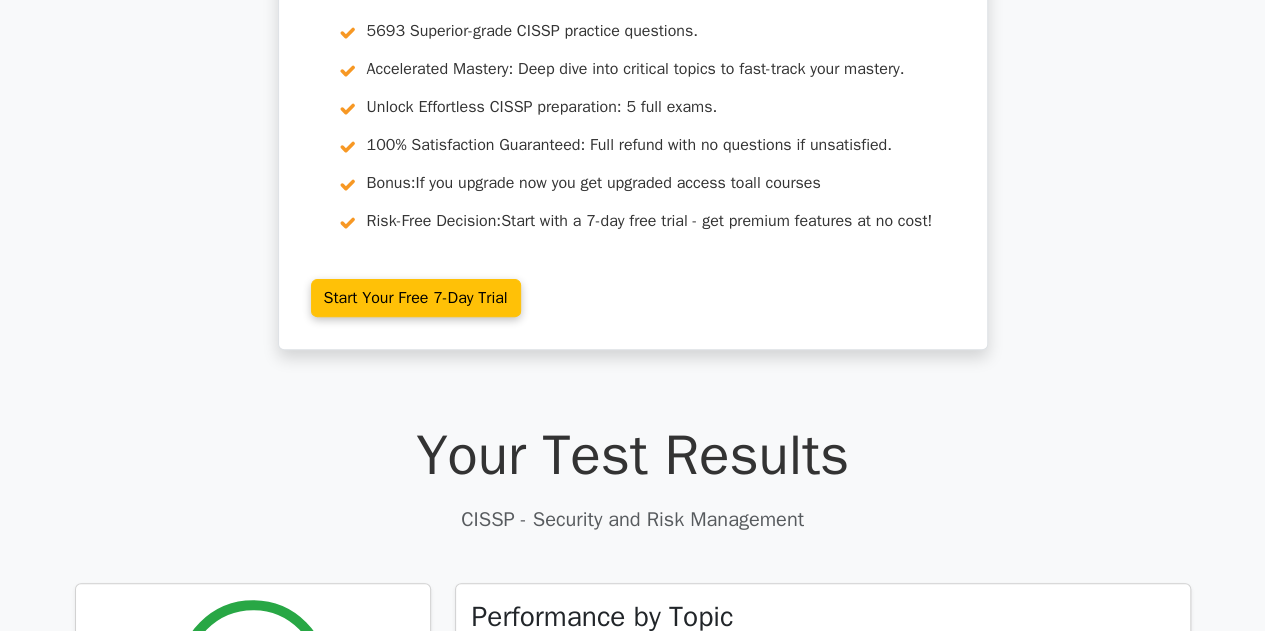 scroll, scrollTop: 0, scrollLeft: 0, axis: both 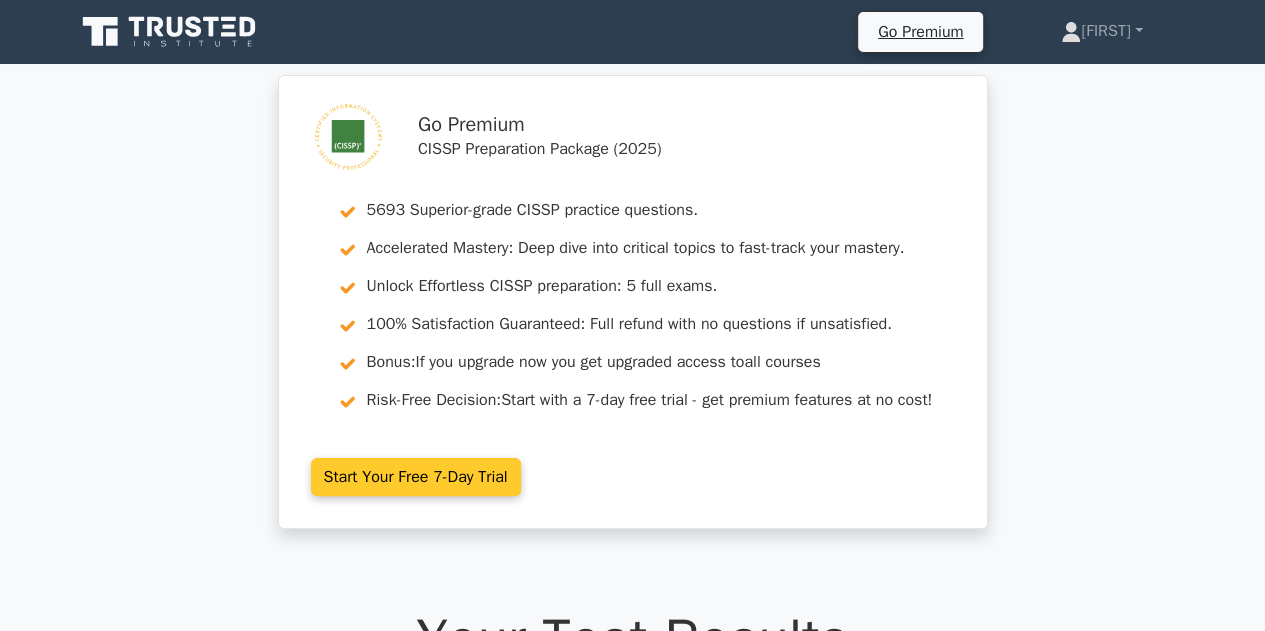 click on "Start Your Free 7-Day Trial" at bounding box center (416, 477) 